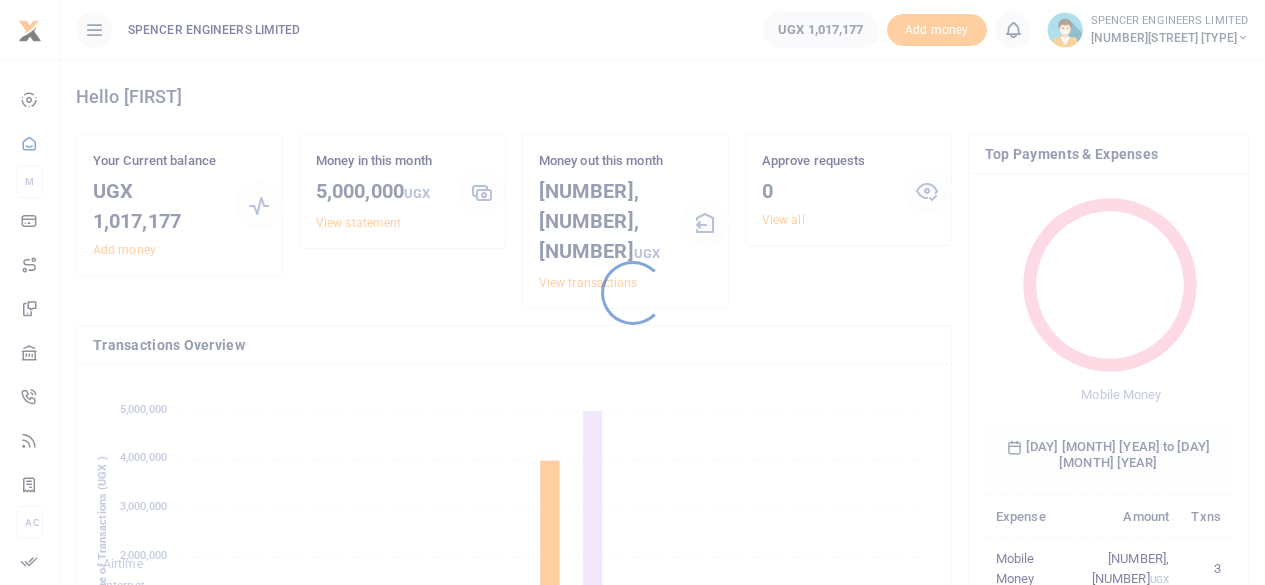scroll, scrollTop: 0, scrollLeft: 0, axis: both 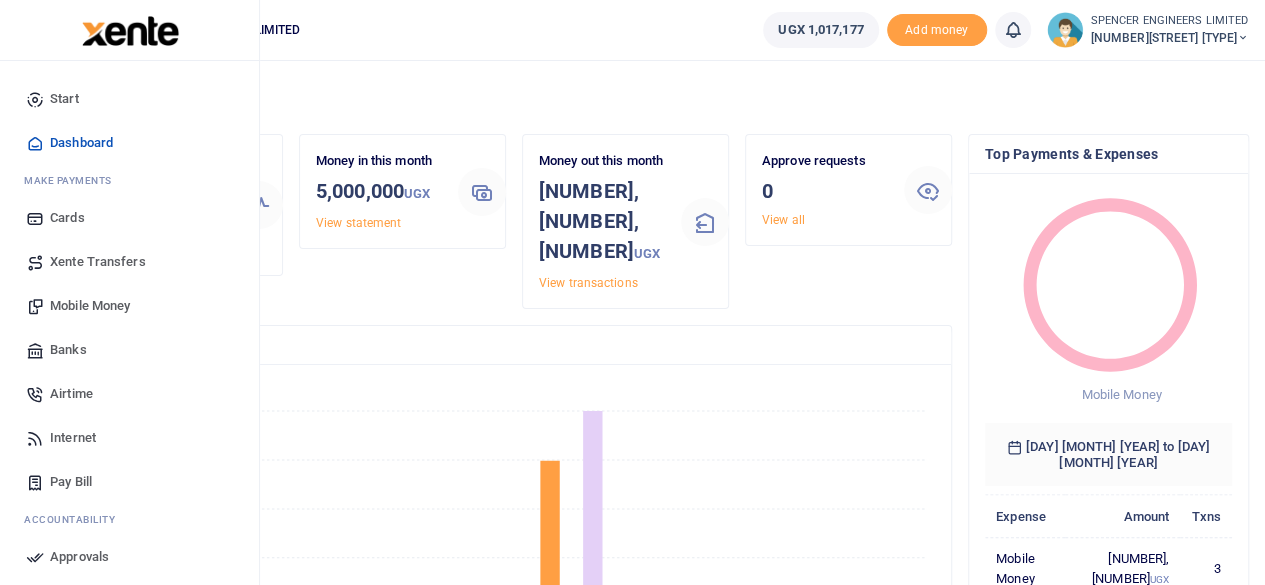 click on "Mobile Money" at bounding box center [90, 306] 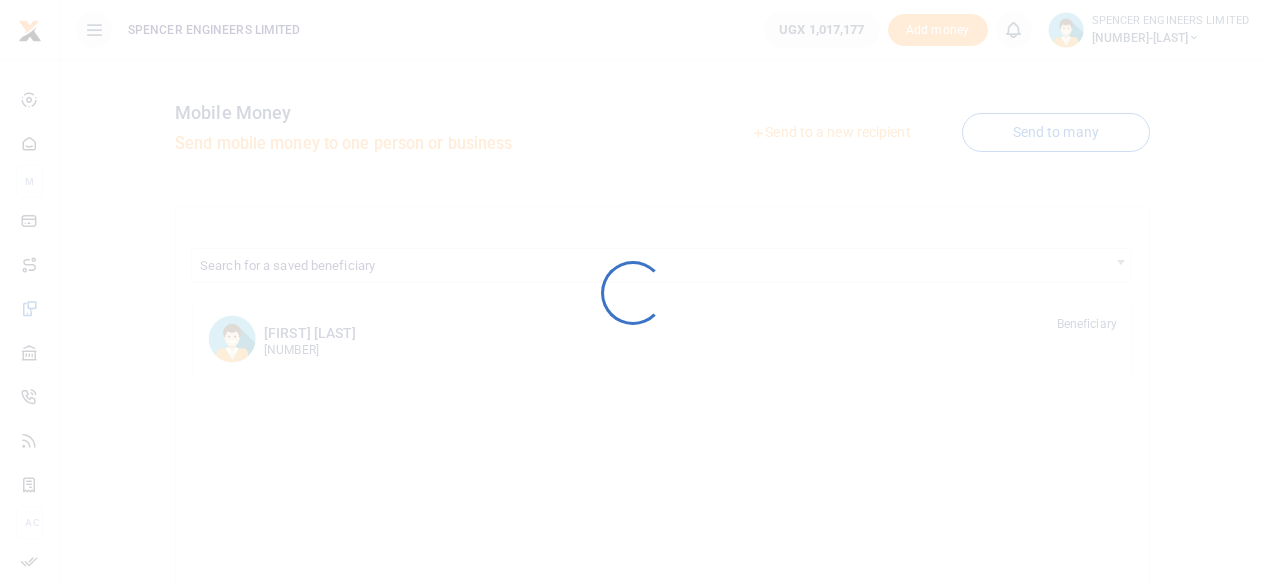 scroll, scrollTop: 0, scrollLeft: 0, axis: both 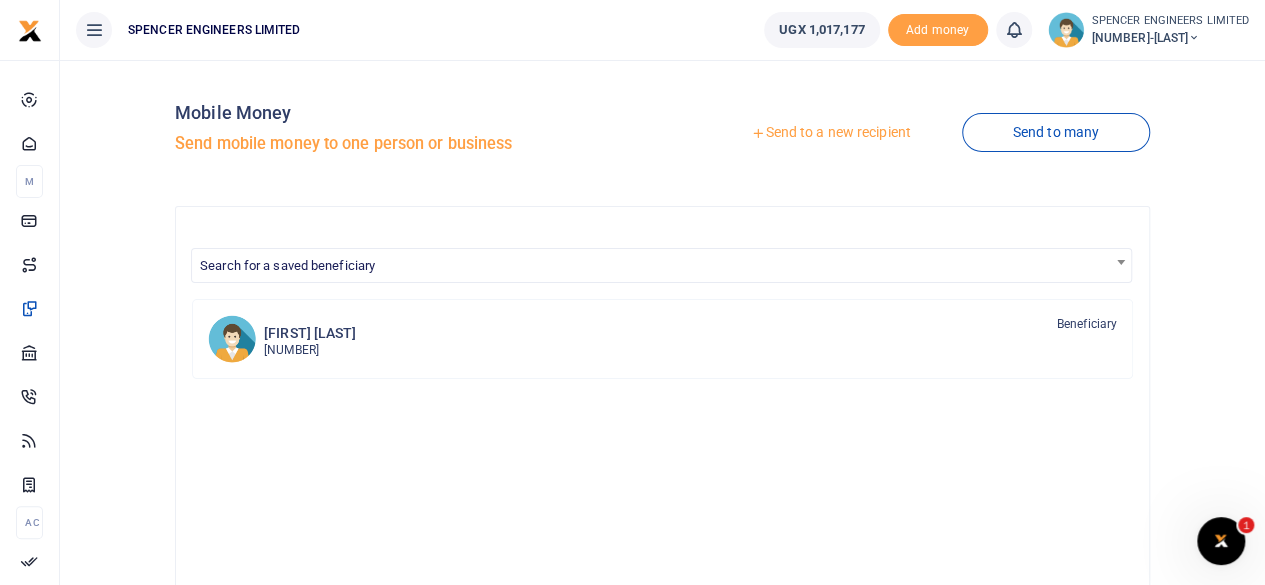 click on "Send to a new recipient" at bounding box center [830, 133] 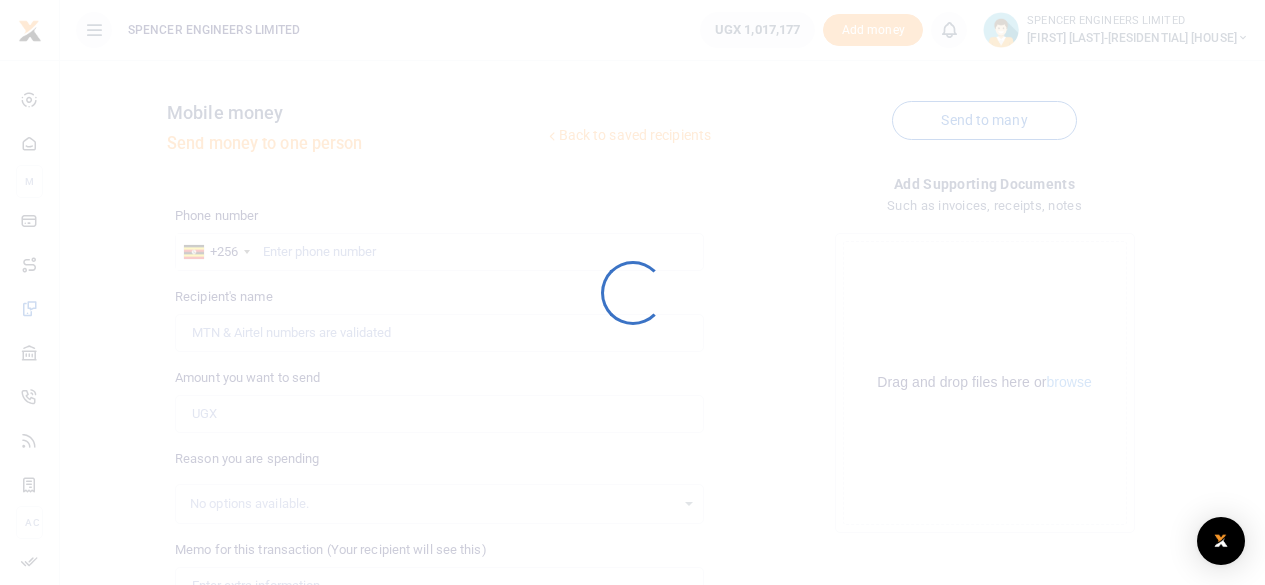 scroll, scrollTop: 0, scrollLeft: 0, axis: both 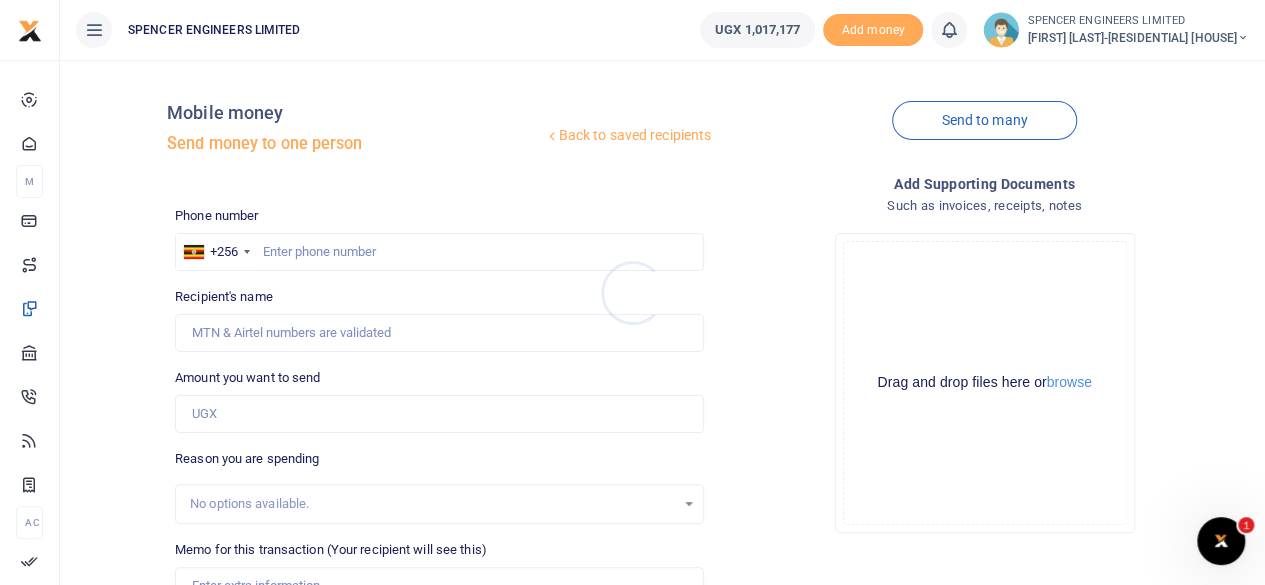 click at bounding box center (632, 292) 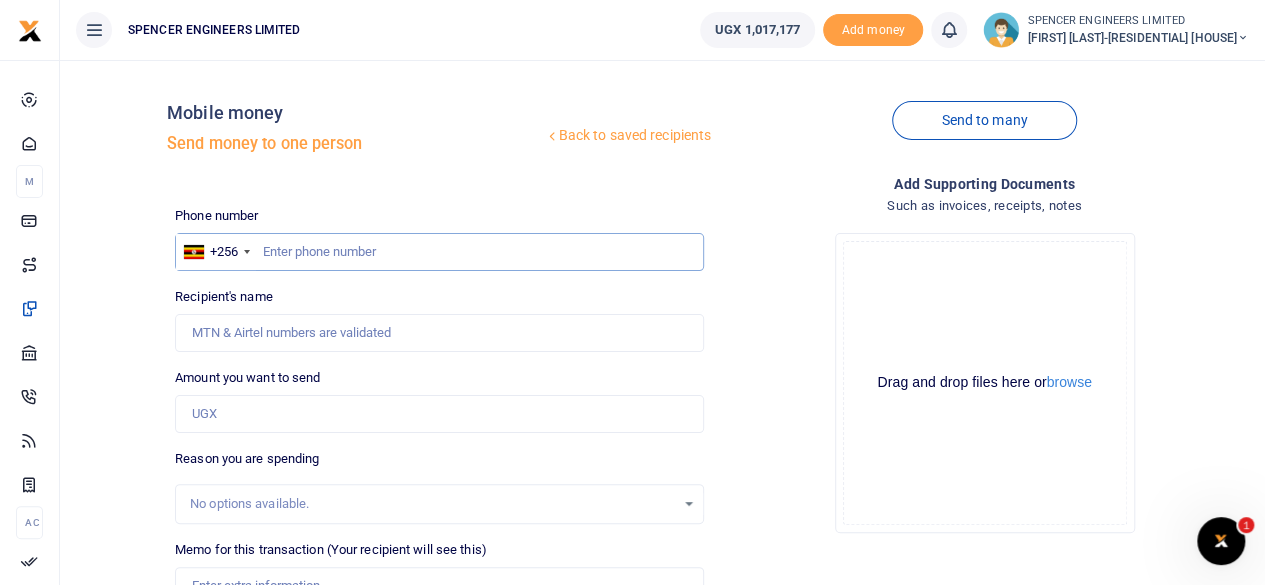 click at bounding box center (439, 252) 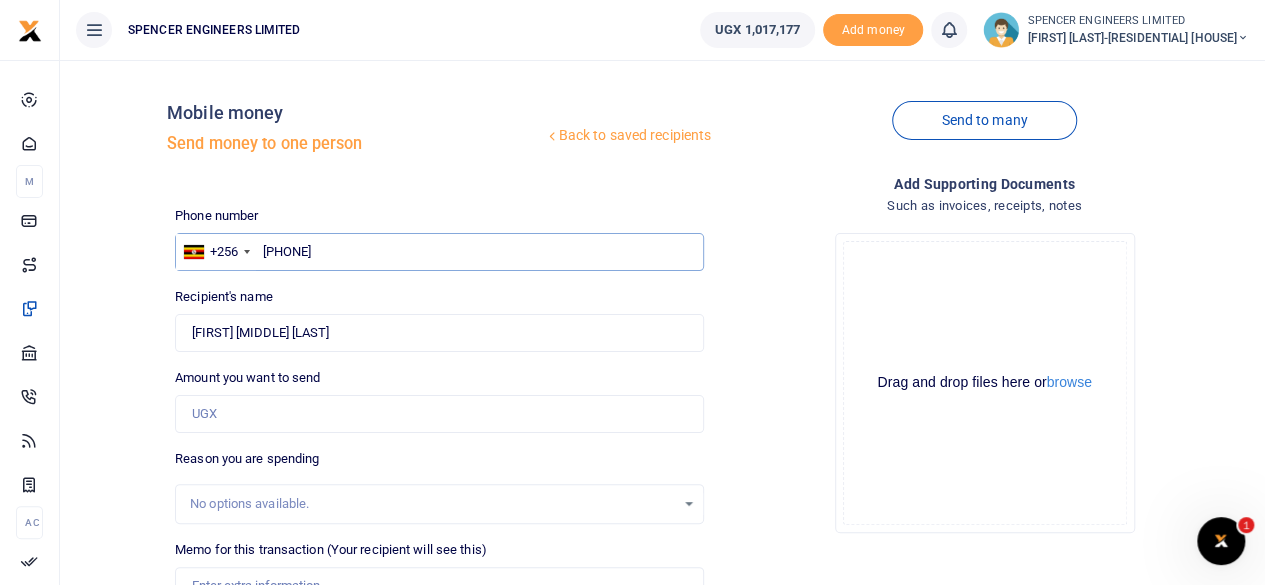 type on "[PHONE]" 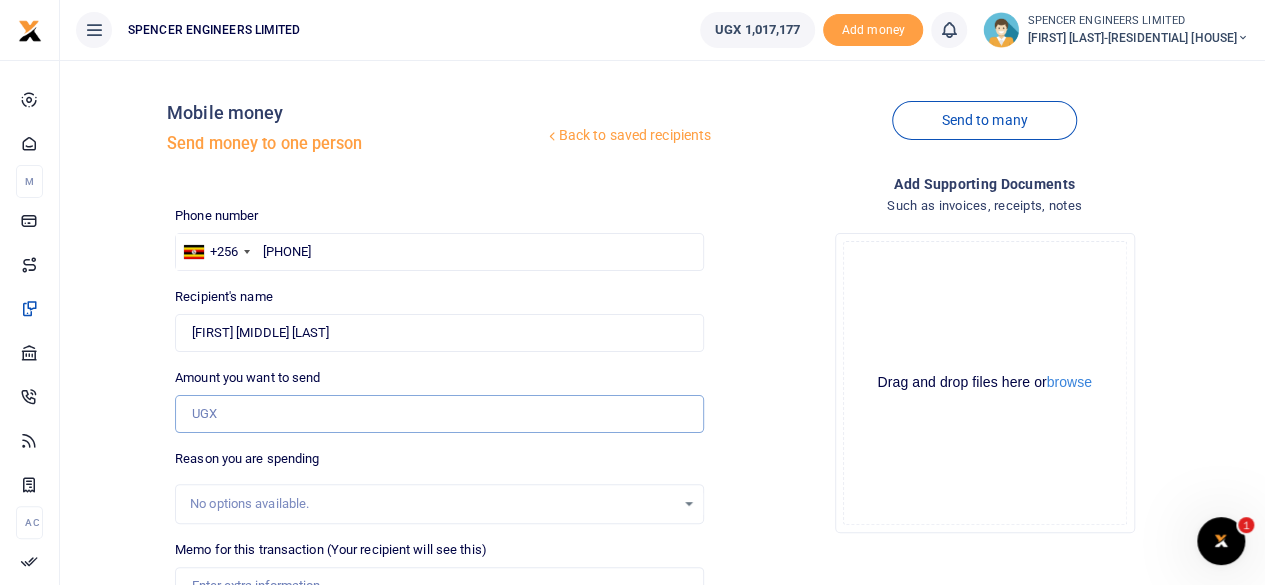 click on "Amount you want to send" at bounding box center (439, 414) 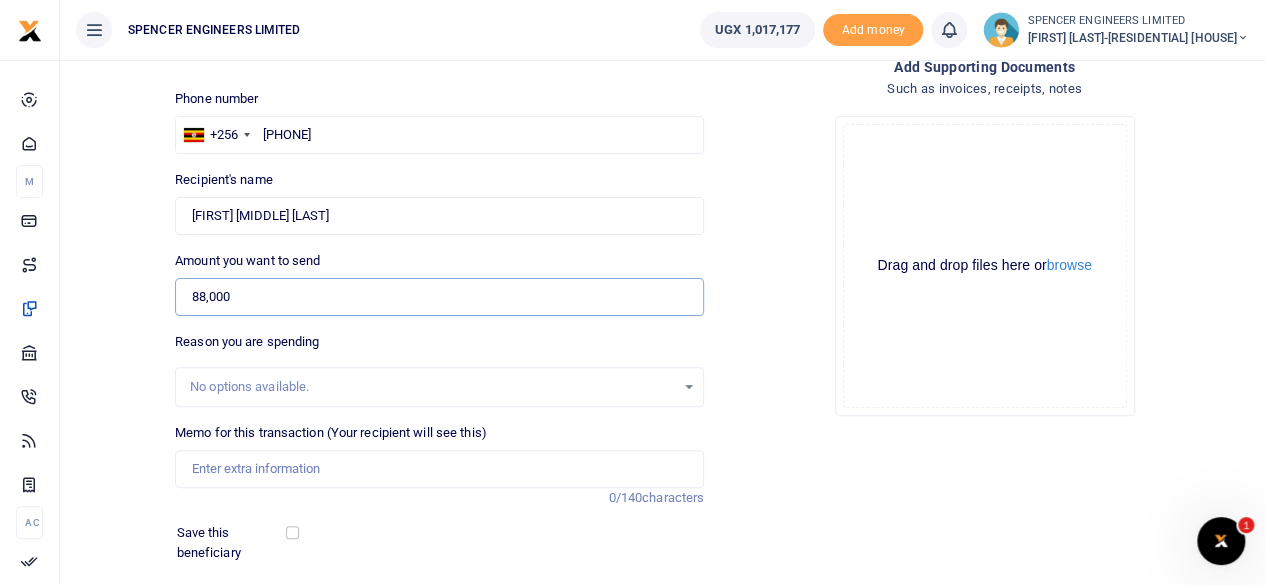 scroll, scrollTop: 120, scrollLeft: 0, axis: vertical 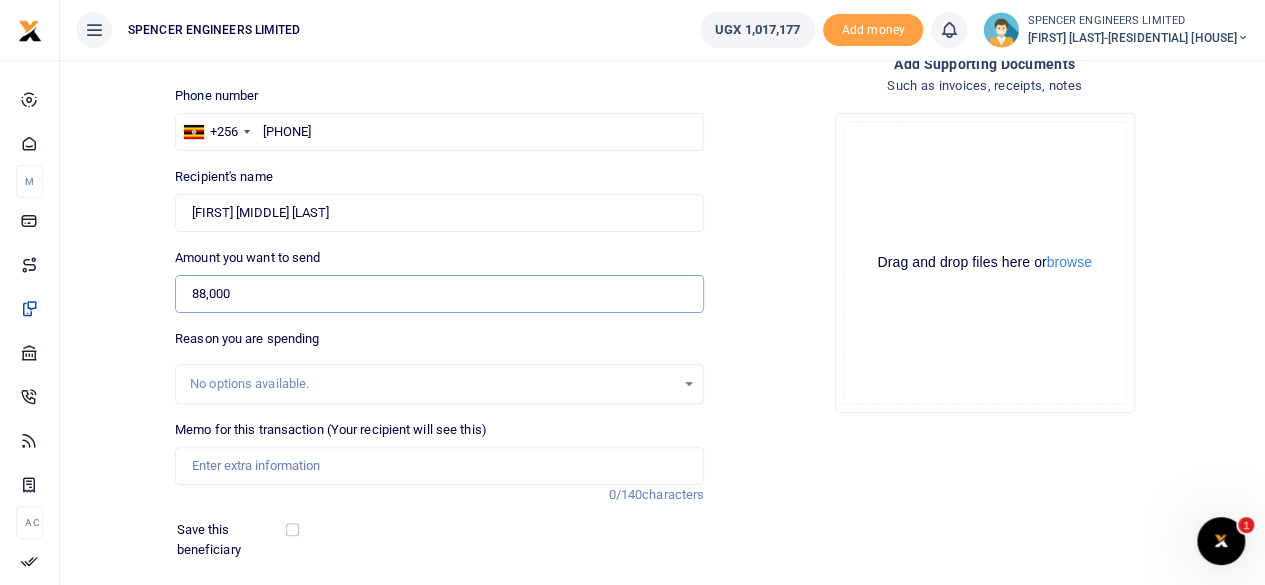 type on "88,000" 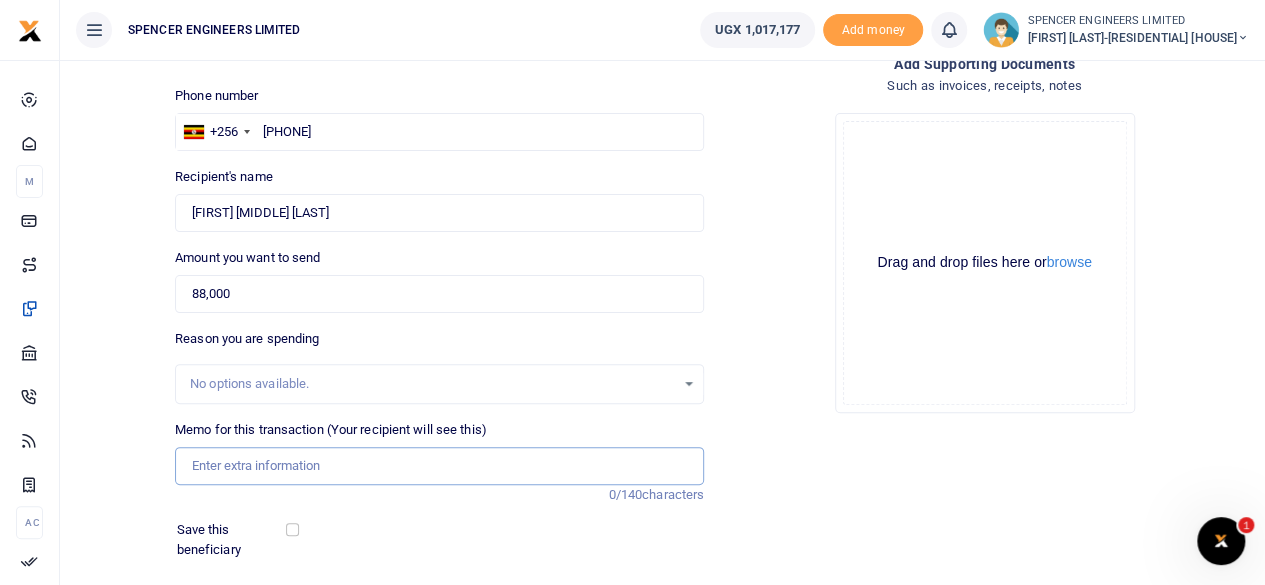 click on "Memo for this transaction (Your recipient will see this)" at bounding box center [439, 466] 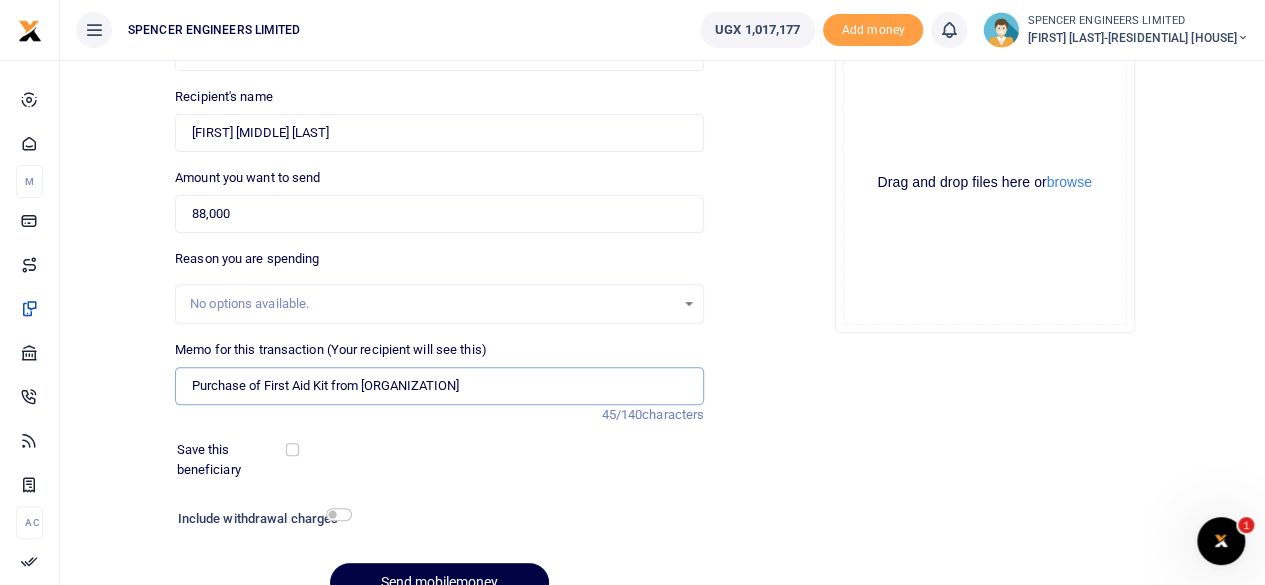 scroll, scrollTop: 254, scrollLeft: 0, axis: vertical 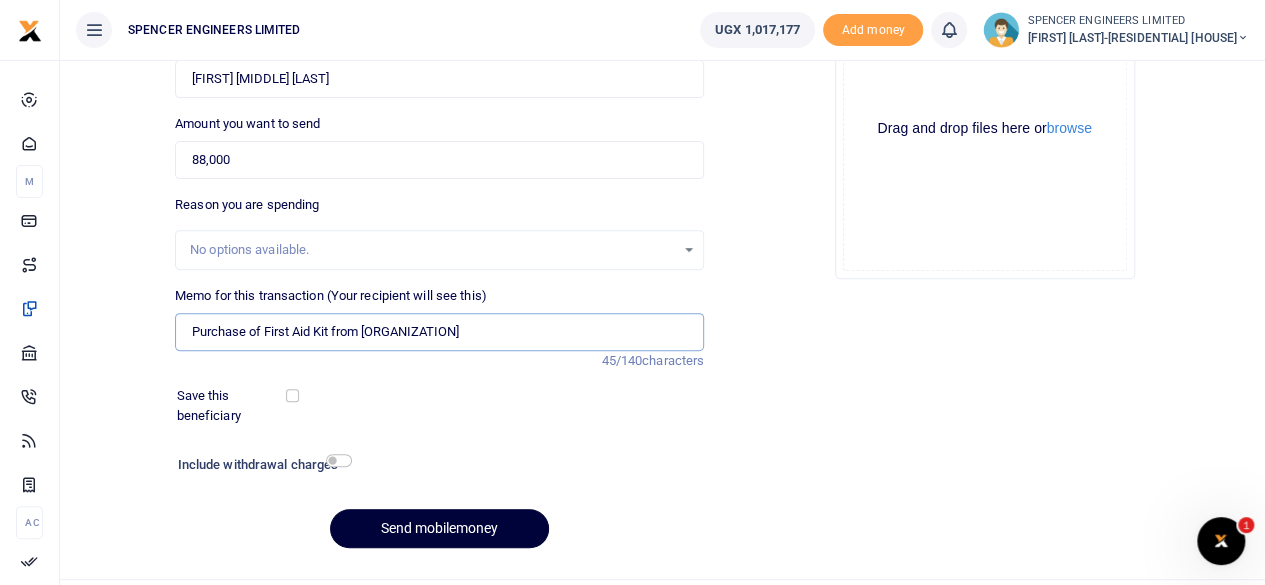 type on "Purchase of First Aid Kit from First Pharmacy" 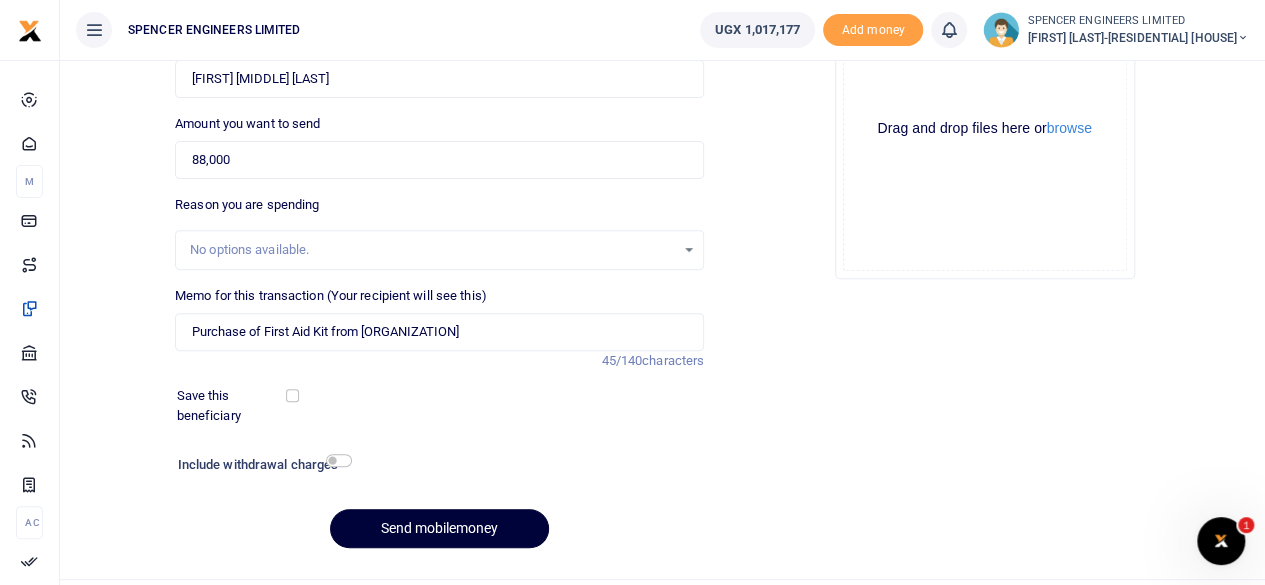 click on "Send mobilemoney" at bounding box center (439, 528) 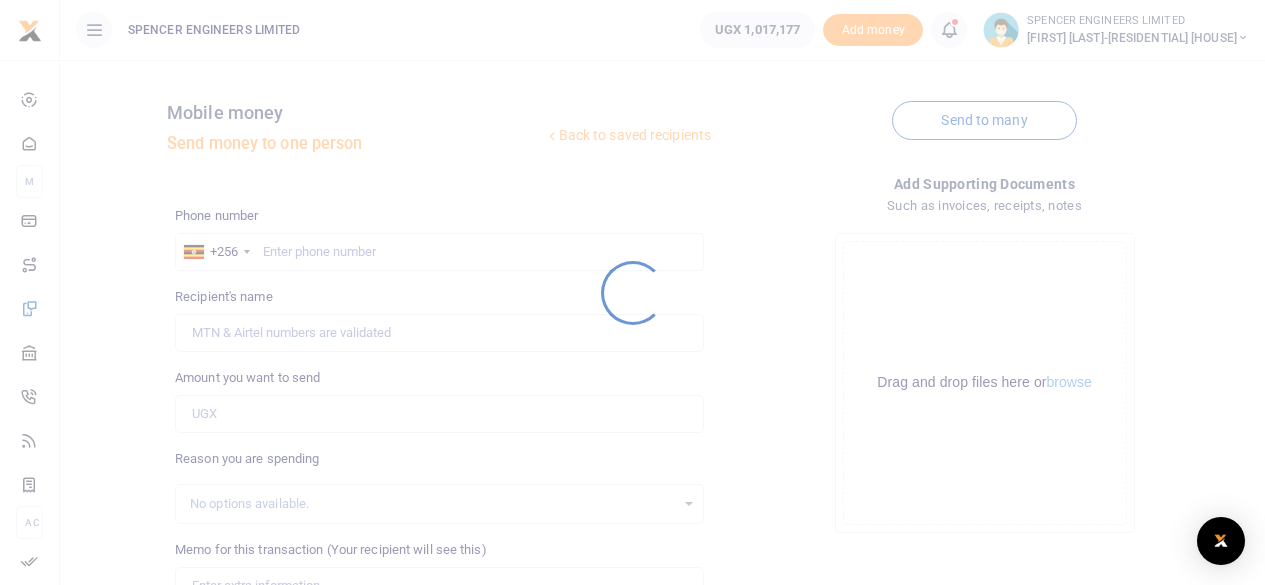 scroll, scrollTop: 254, scrollLeft: 0, axis: vertical 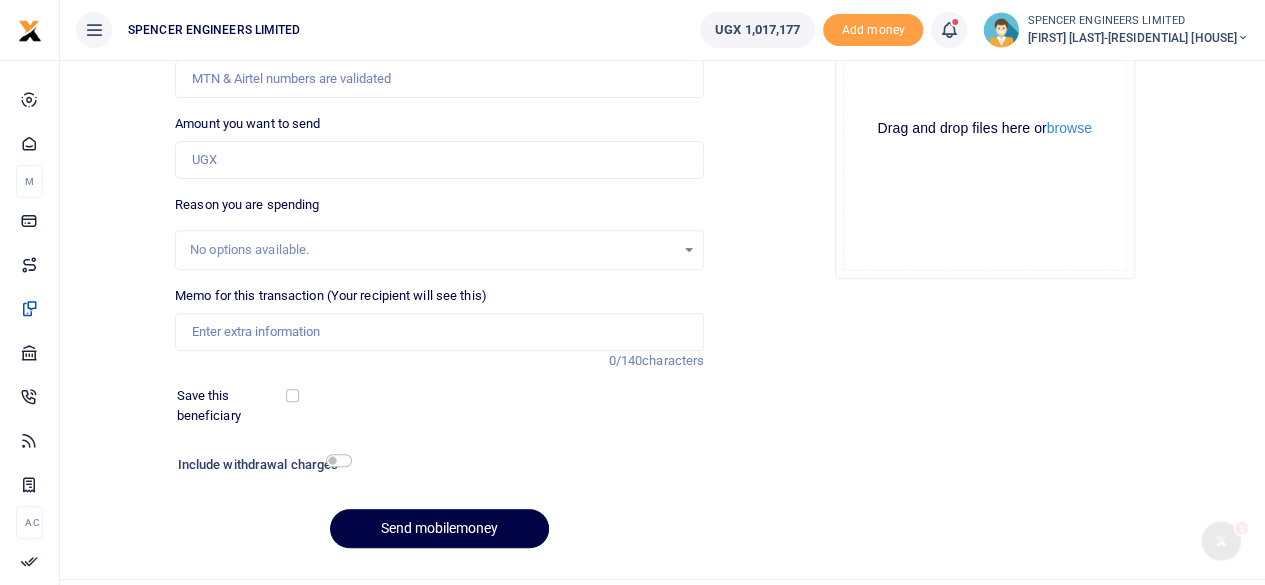 click at bounding box center (949, 30) 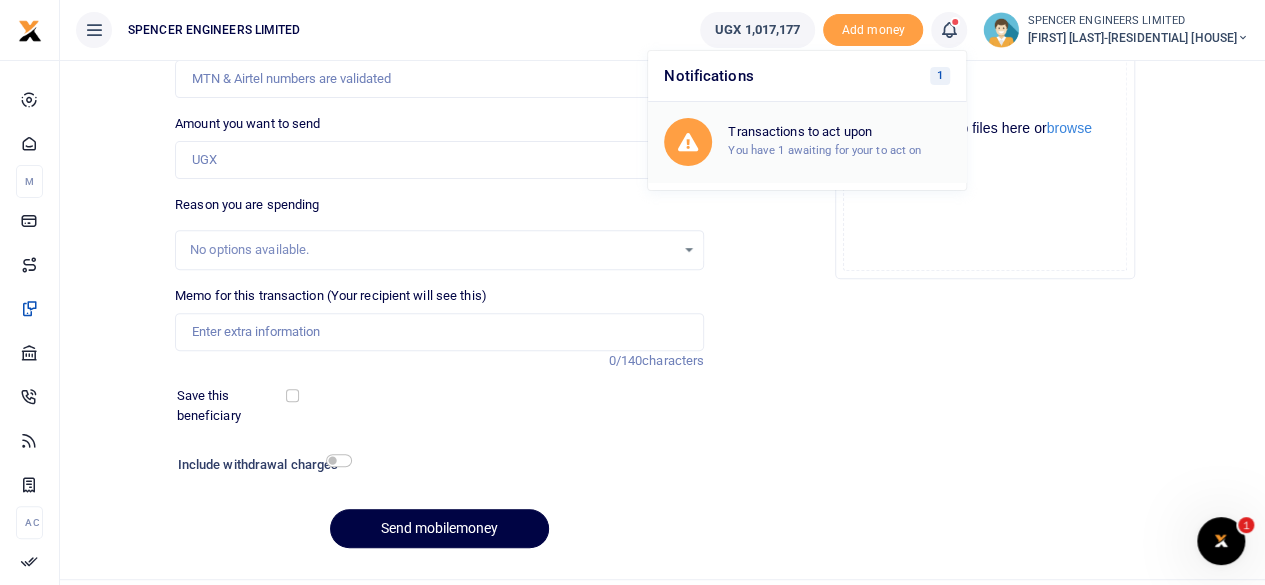 click on "You have 1 awaiting for your to act on" at bounding box center (824, 150) 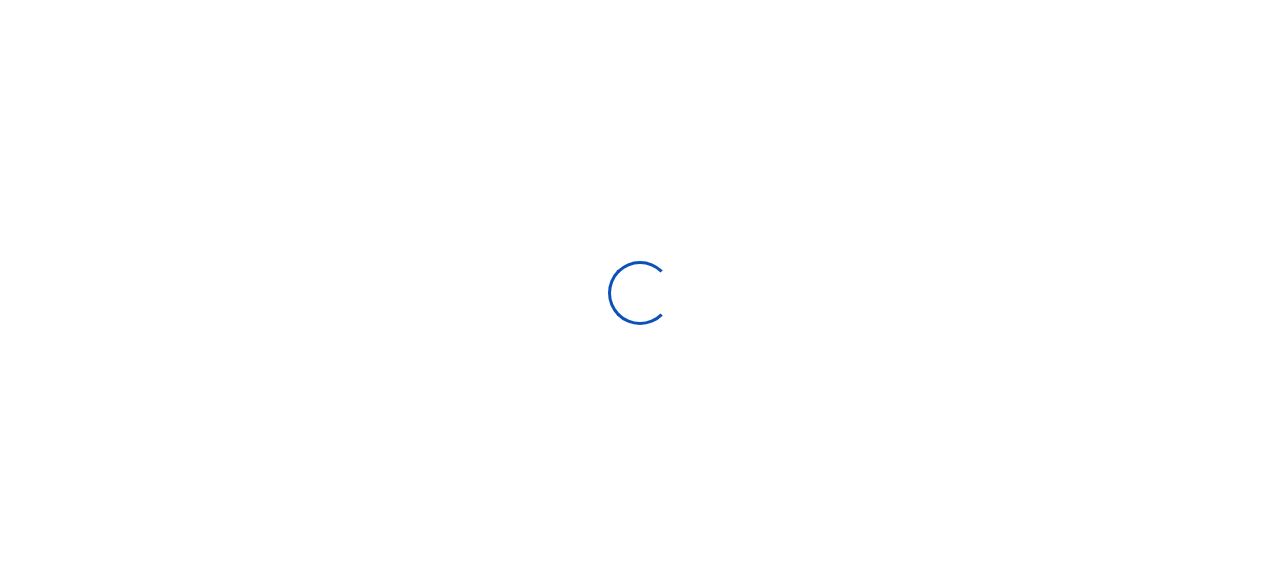scroll, scrollTop: 0, scrollLeft: 0, axis: both 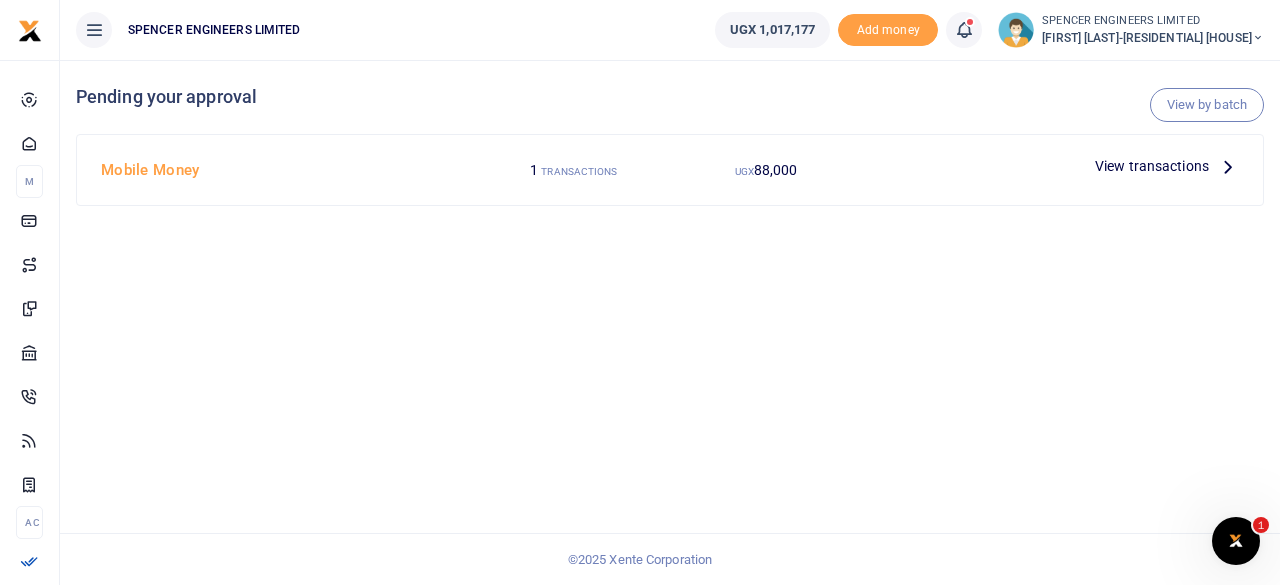 click at bounding box center (1228, 166) 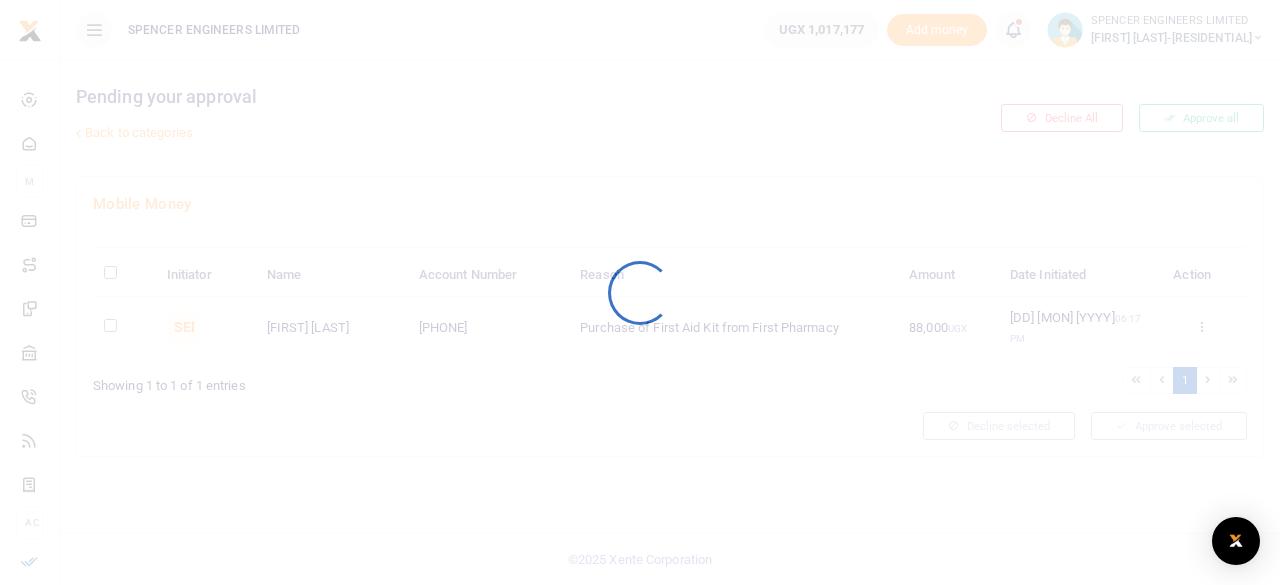 scroll, scrollTop: 0, scrollLeft: 0, axis: both 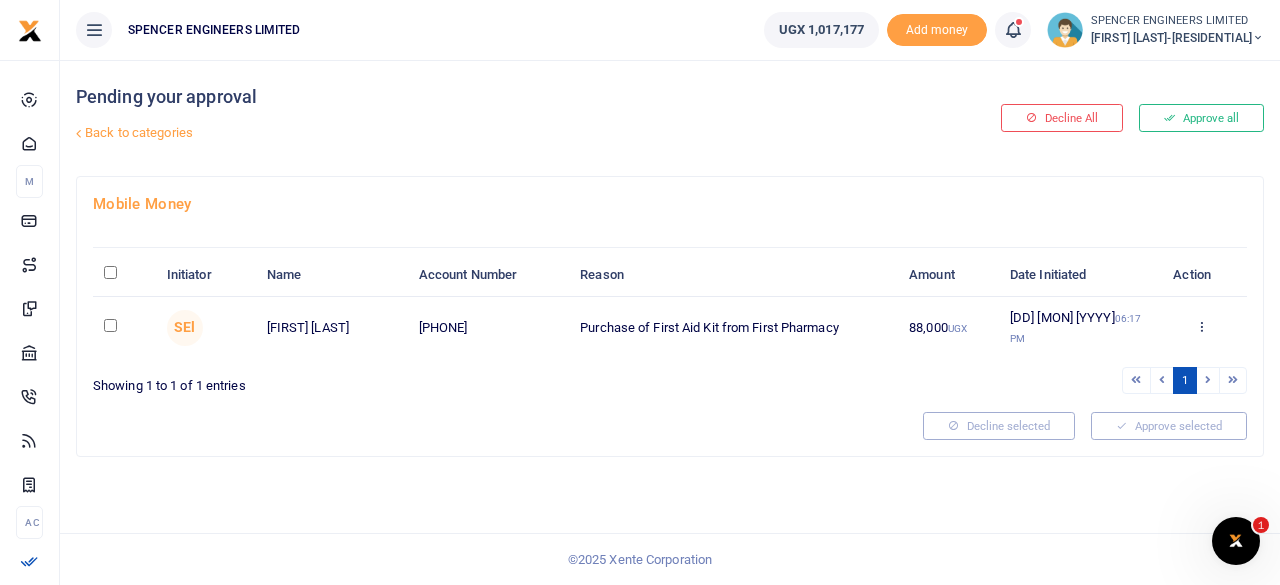click at bounding box center [110, 325] 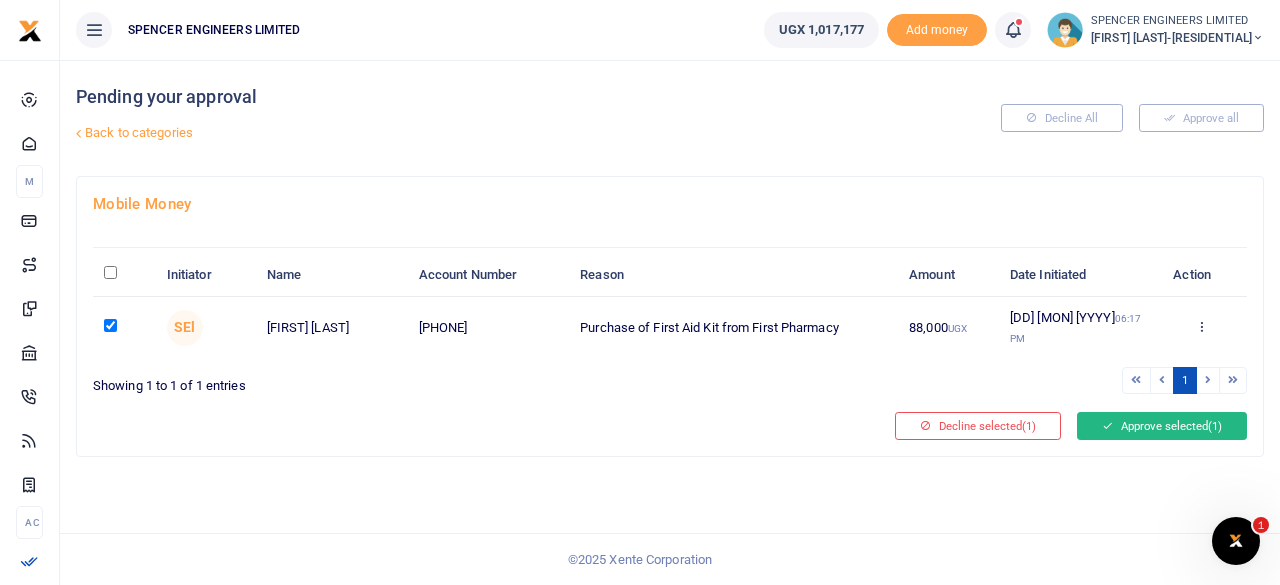 click on "Approve selected  (1)" at bounding box center [1162, 426] 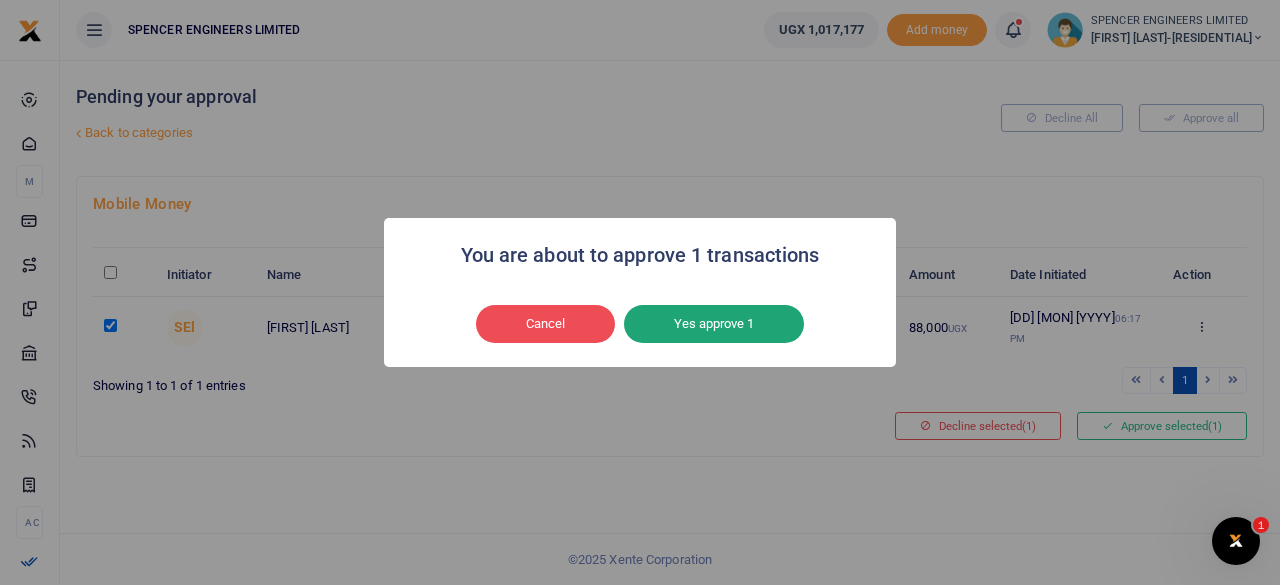 click on "Yes approve 1" at bounding box center [714, 324] 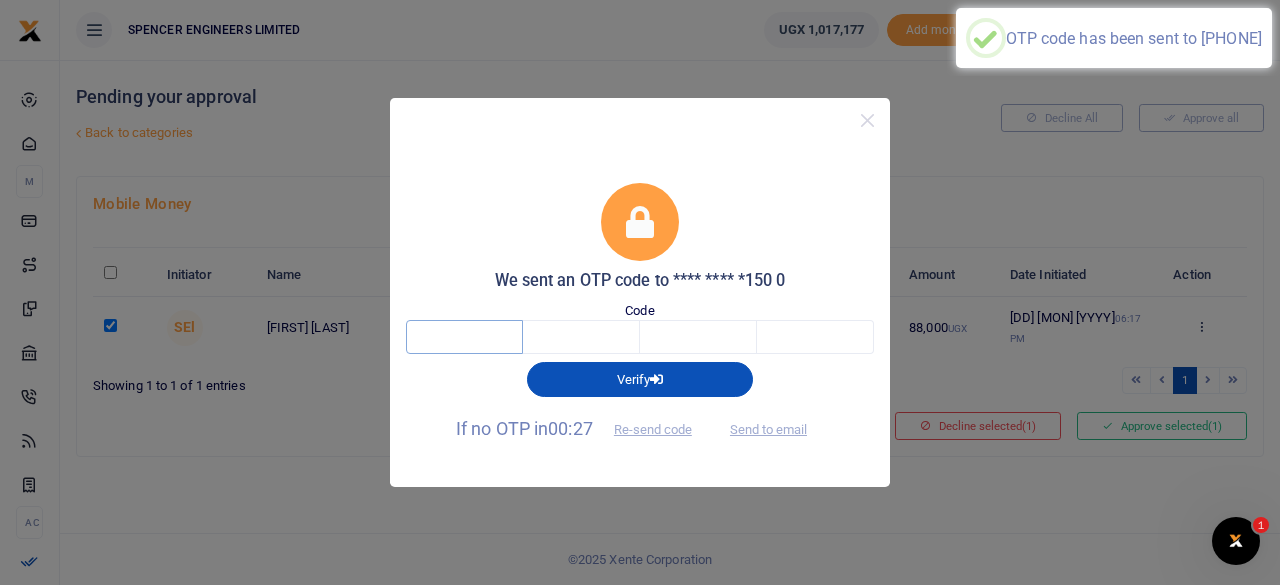 click at bounding box center [464, 337] 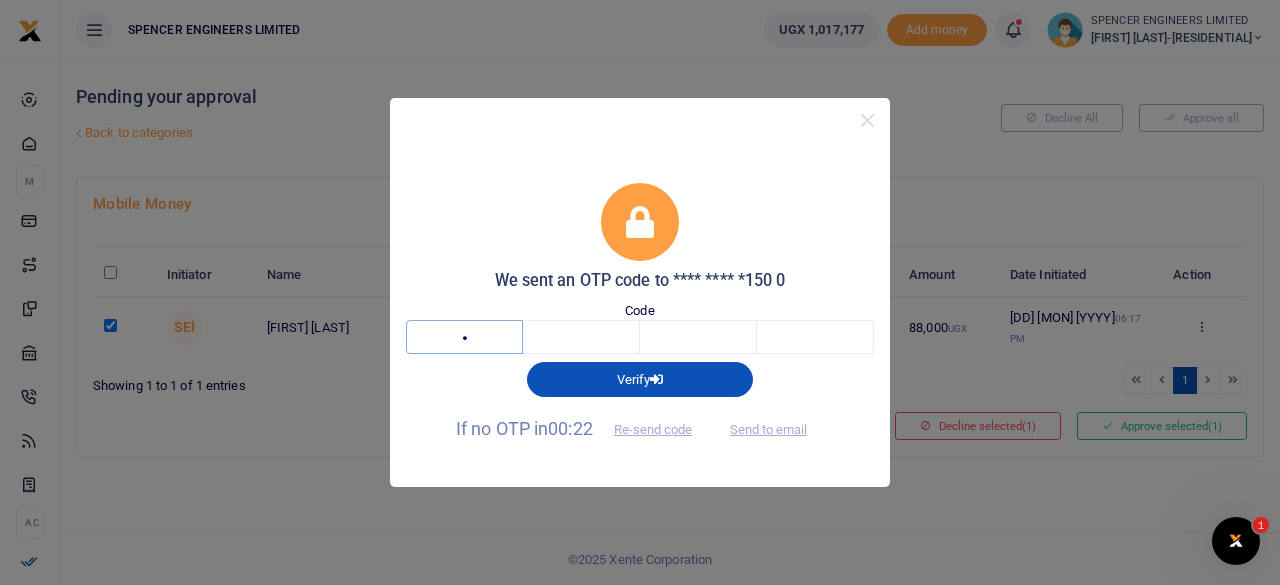 type on "5" 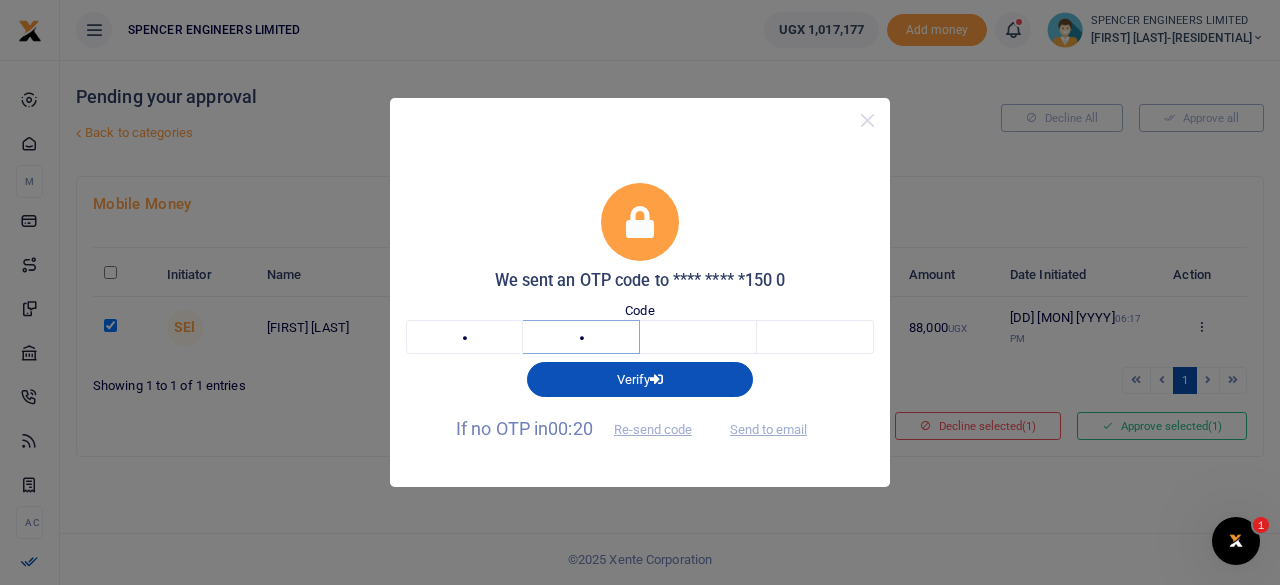 type on "5" 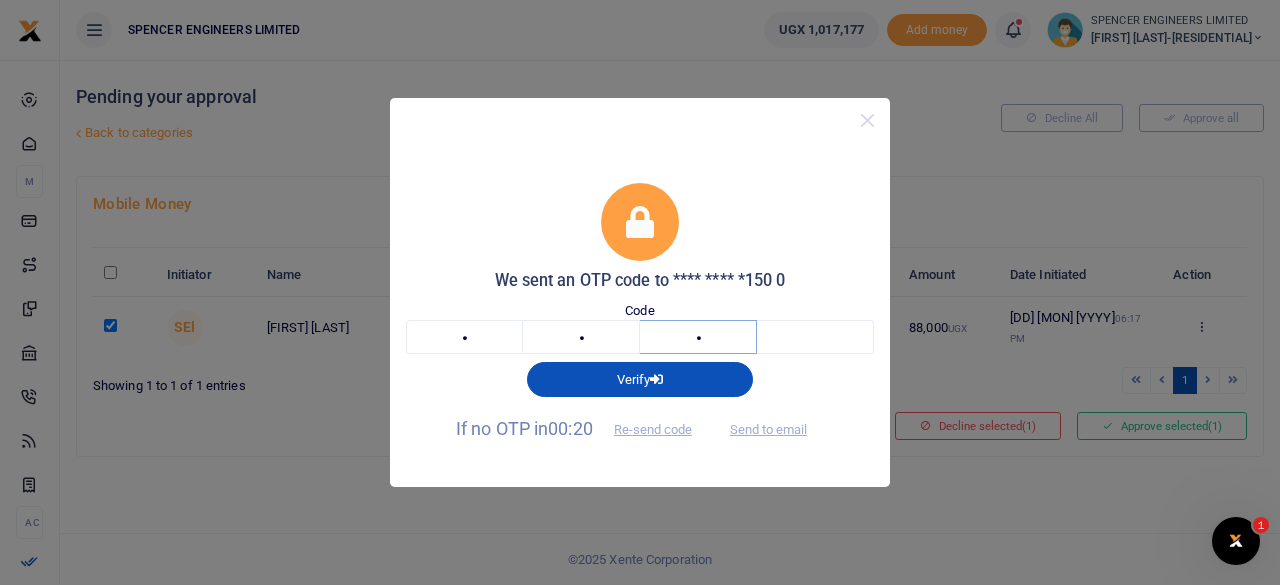 type on "7" 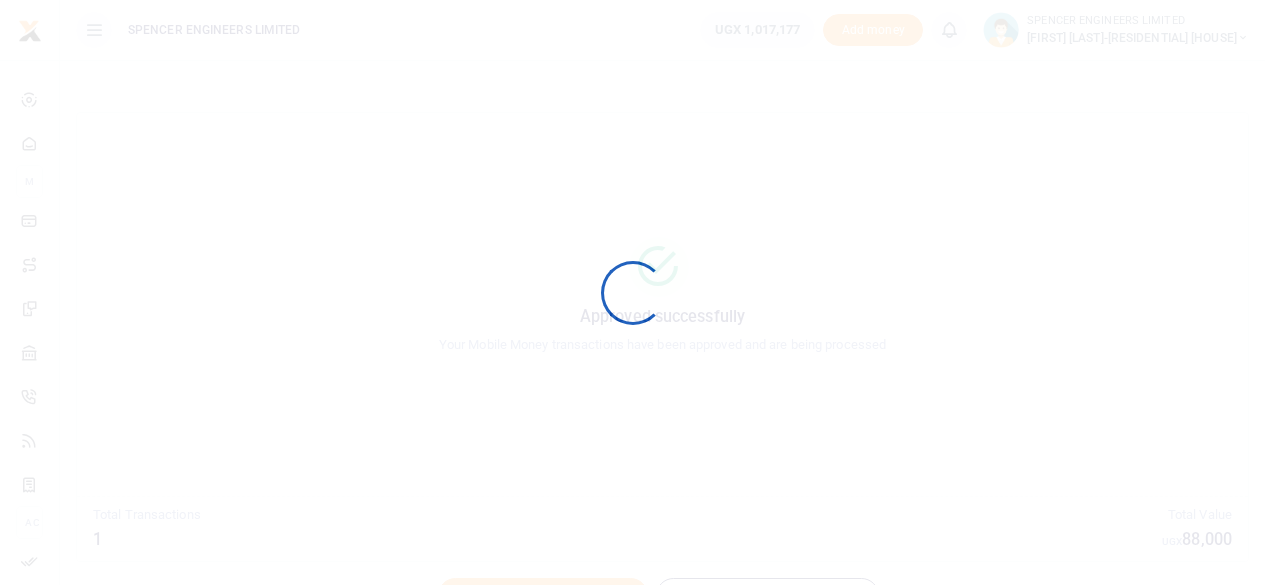 scroll, scrollTop: 0, scrollLeft: 0, axis: both 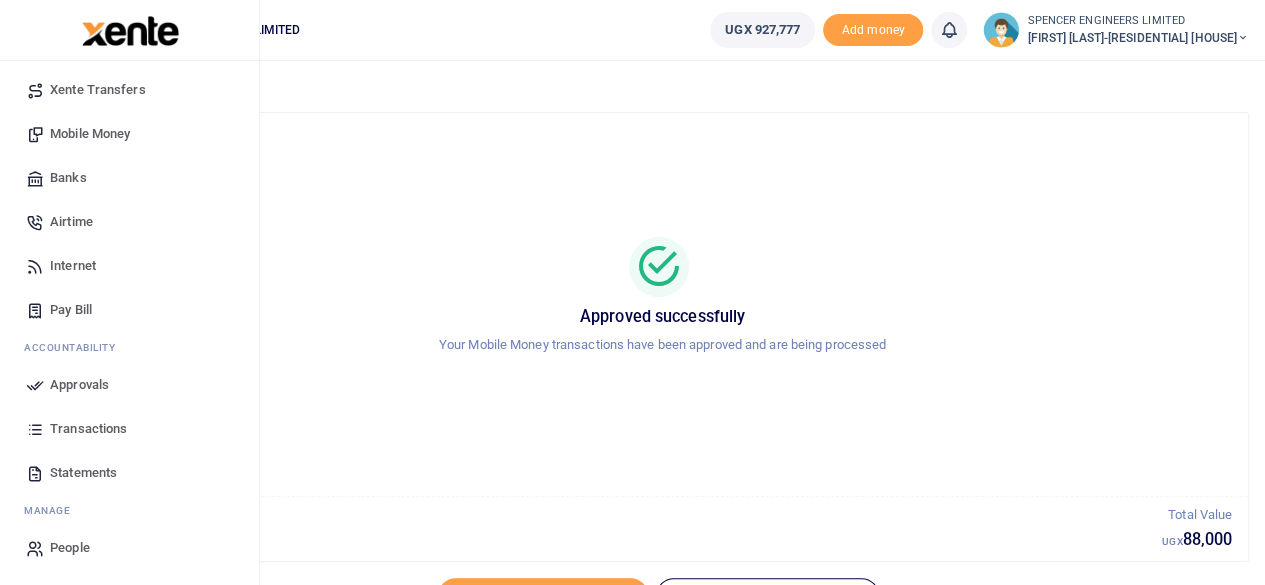 click on "Transactions" at bounding box center [88, 429] 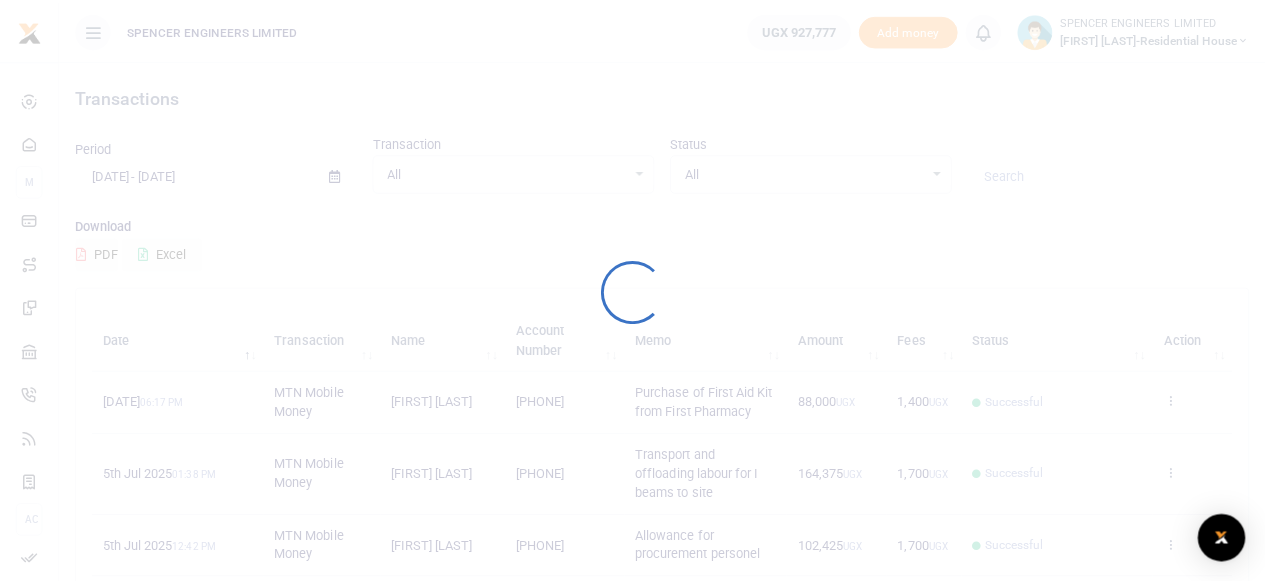 scroll, scrollTop: 0, scrollLeft: 0, axis: both 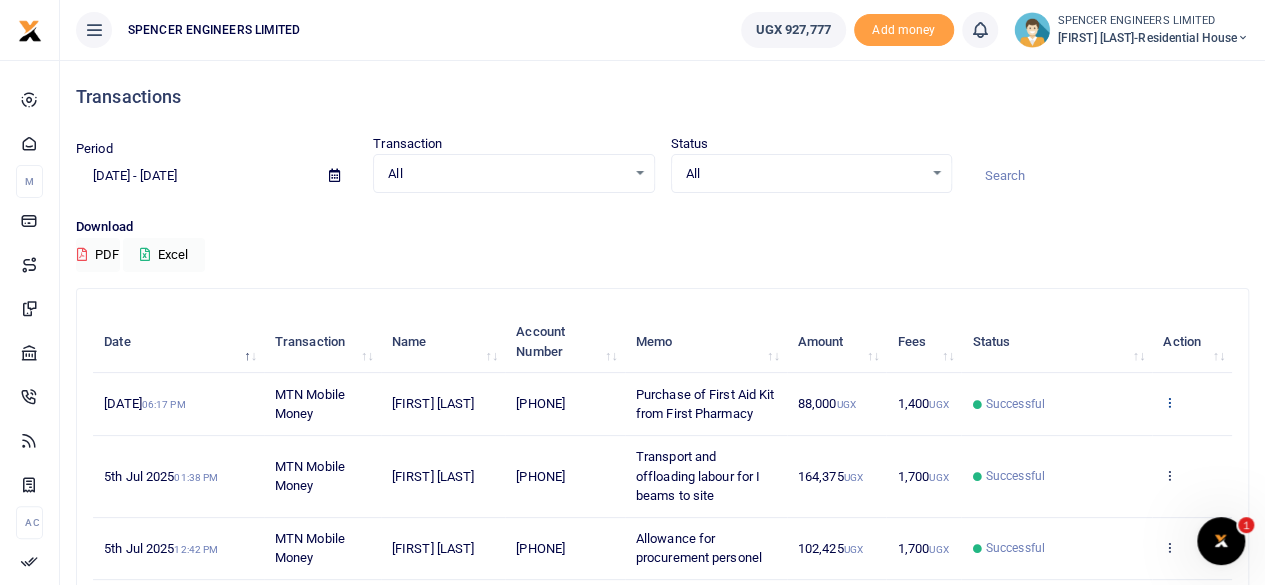 click at bounding box center [1169, 402] 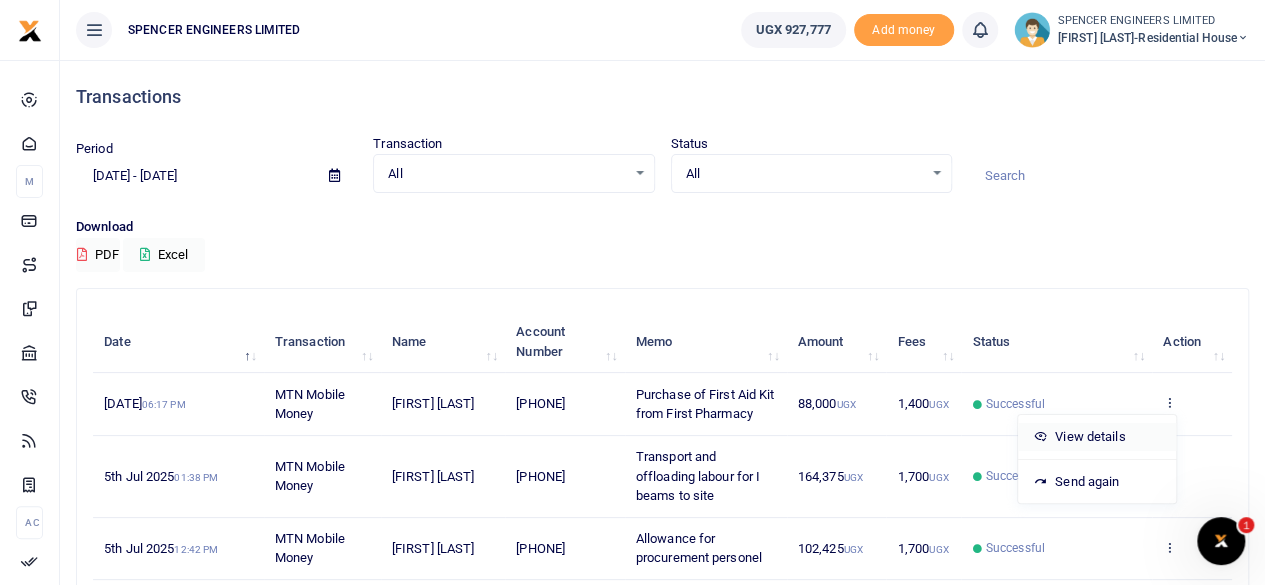 click on "View details" at bounding box center [1097, 437] 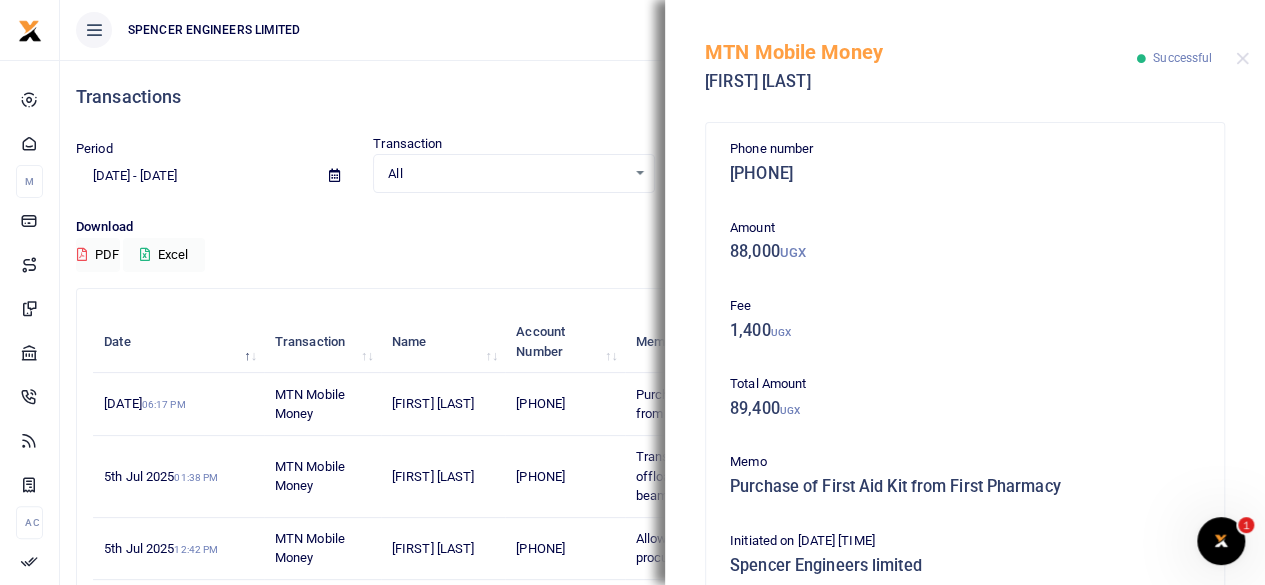drag, startPoint x: 1272, startPoint y: 290, endPoint x: 1156, endPoint y: 431, distance: 182.58423 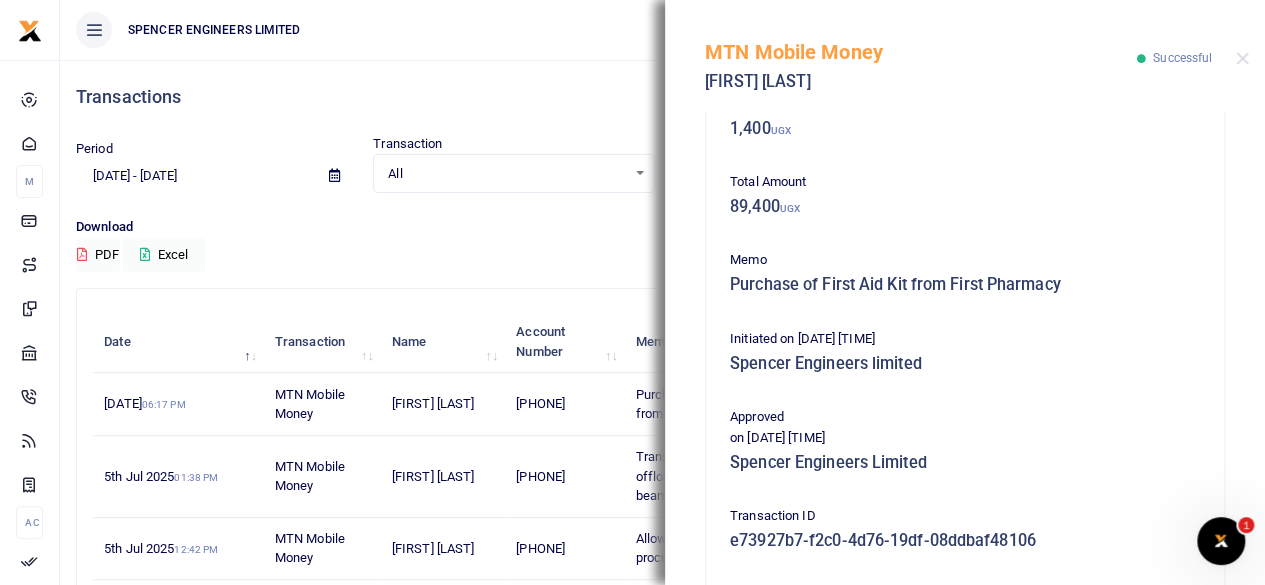 scroll, scrollTop: 240, scrollLeft: 0, axis: vertical 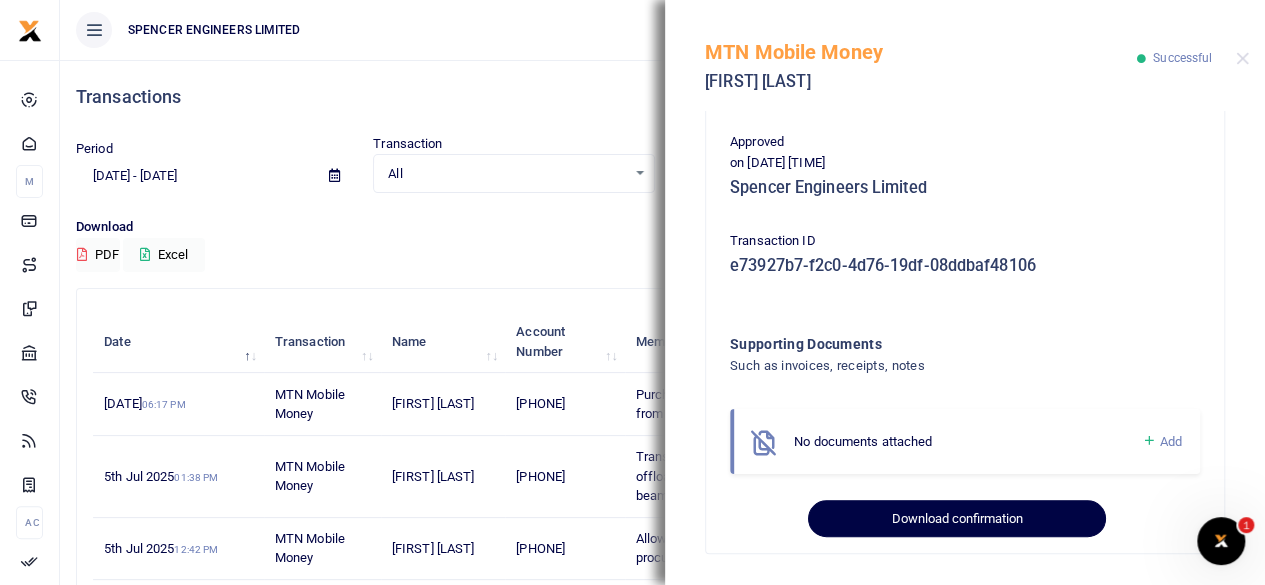 click on "Download confirmation" at bounding box center [956, 519] 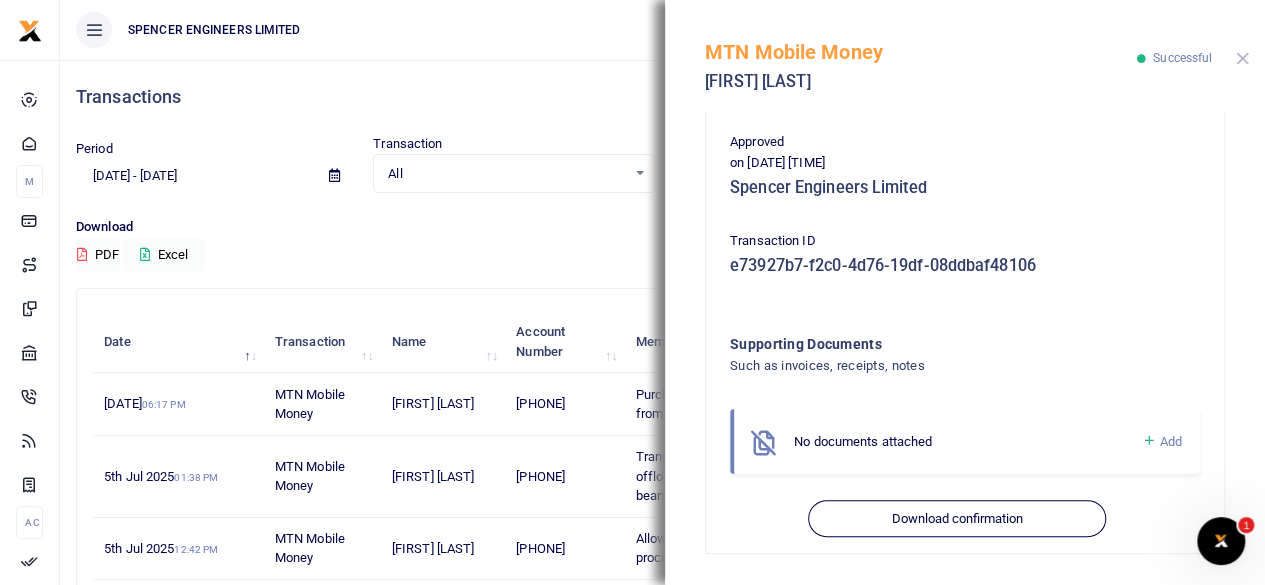 click at bounding box center (1242, 58) 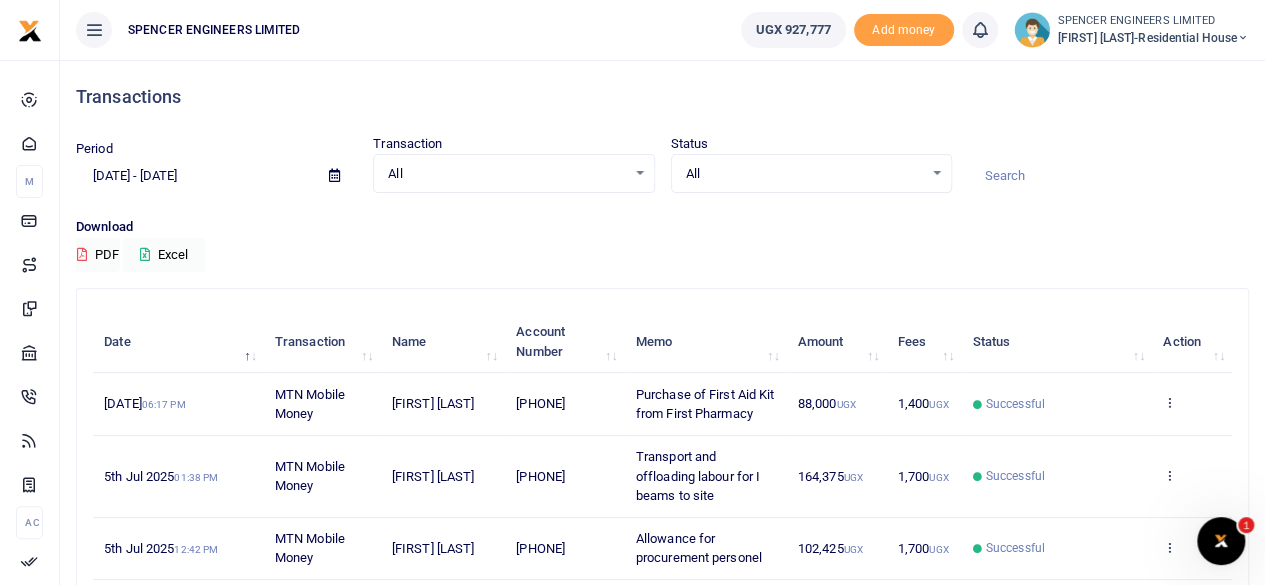 drag, startPoint x: 1270, startPoint y: 217, endPoint x: 617, endPoint y: 37, distance: 677.35443 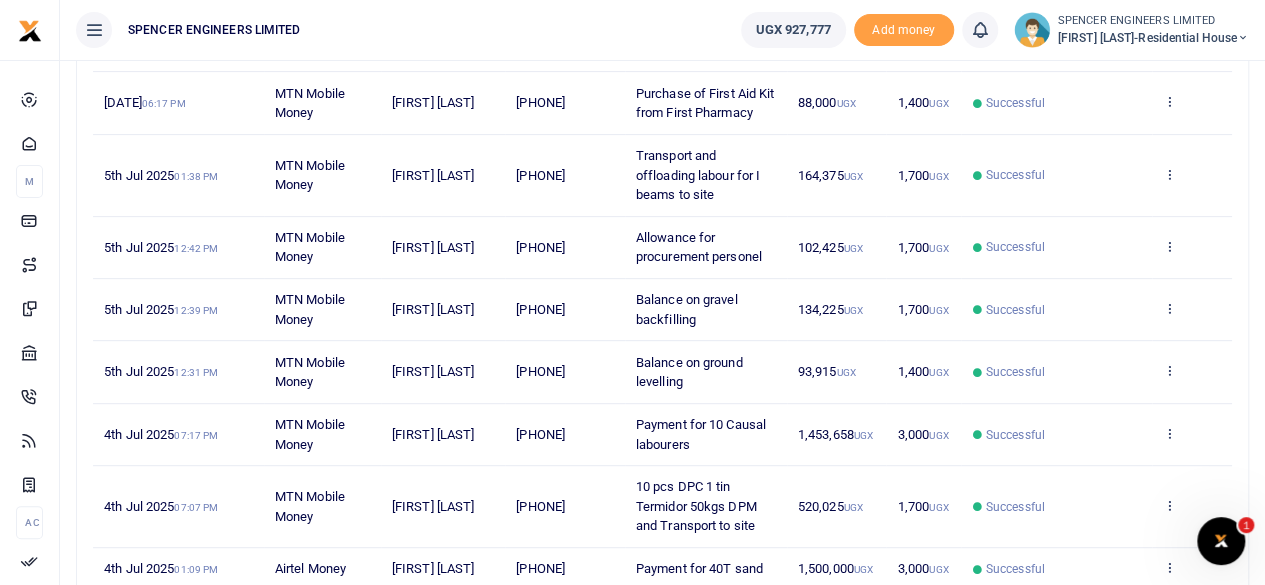 scroll, scrollTop: 320, scrollLeft: 0, axis: vertical 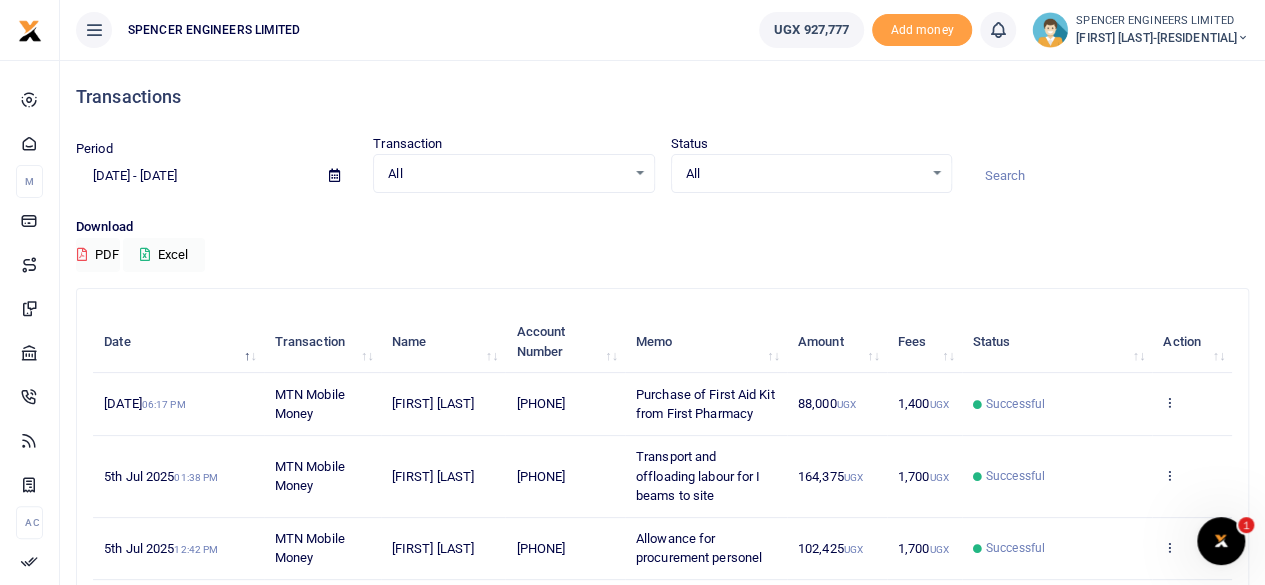 click at bounding box center (1169, 402) 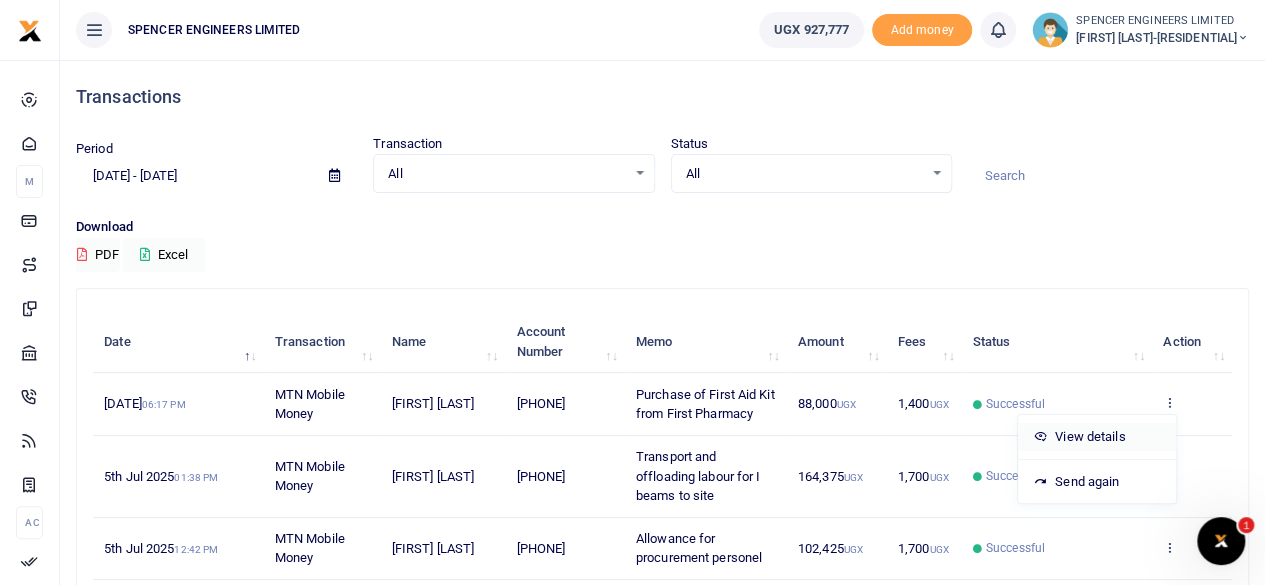 click on "View details" at bounding box center [1097, 437] 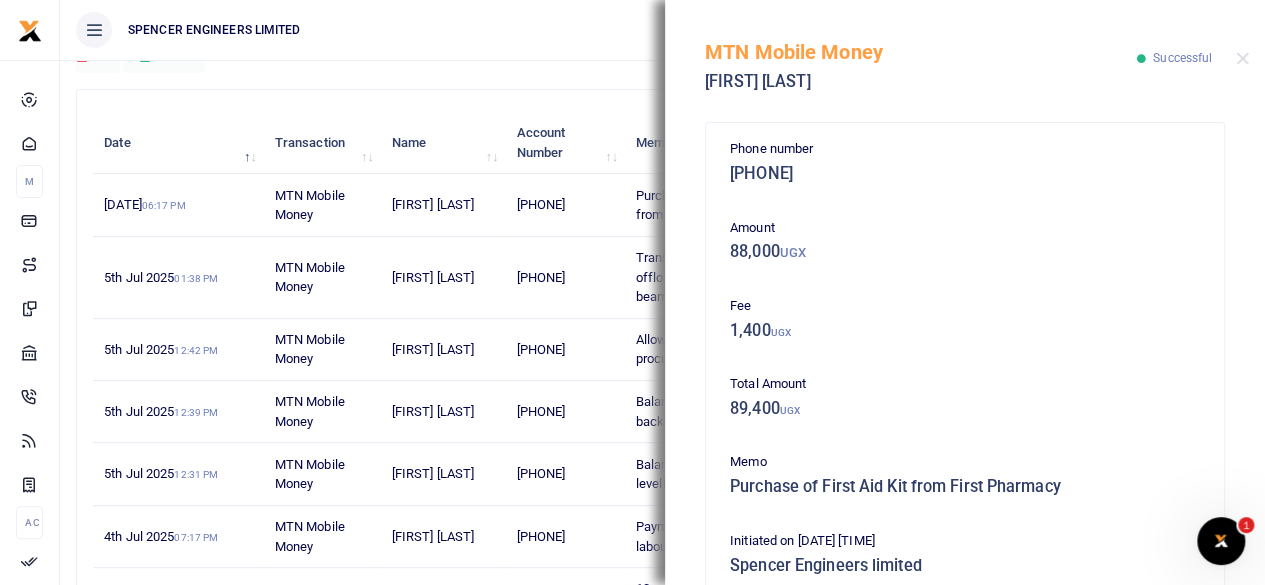 scroll, scrollTop: 200, scrollLeft: 0, axis: vertical 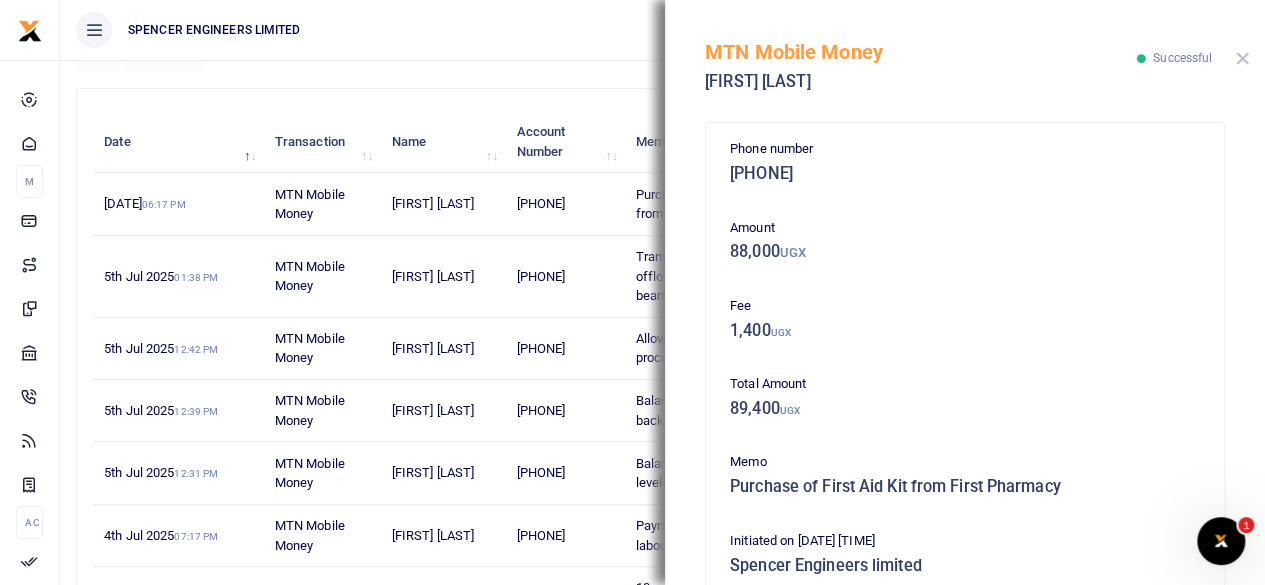 click at bounding box center [1242, 58] 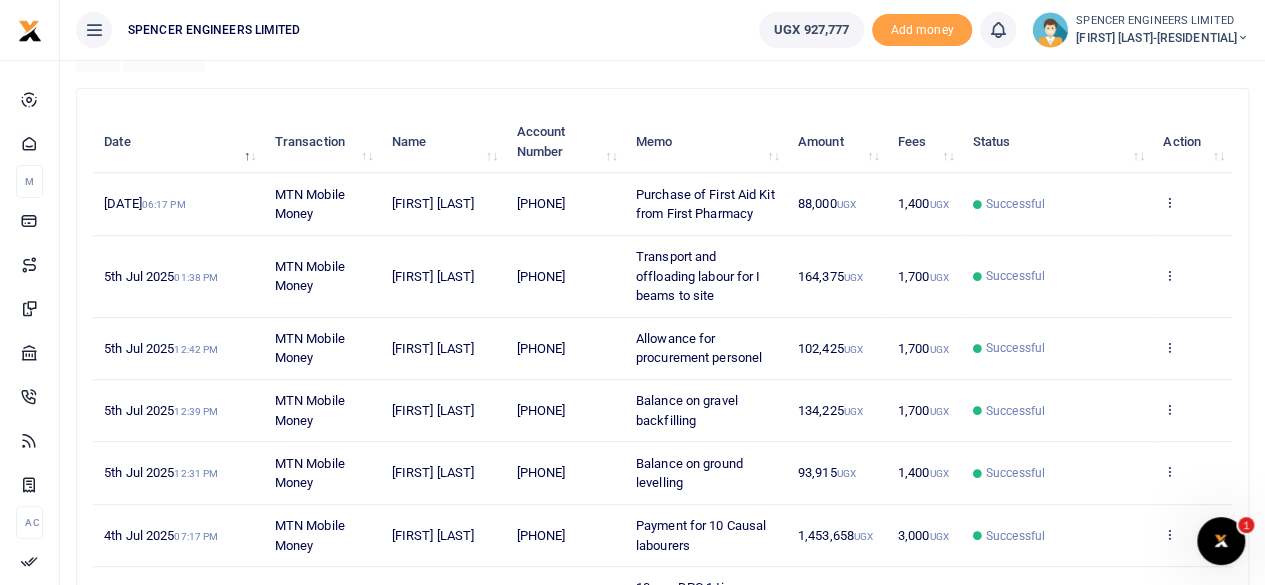 click at bounding box center (1243, 38) 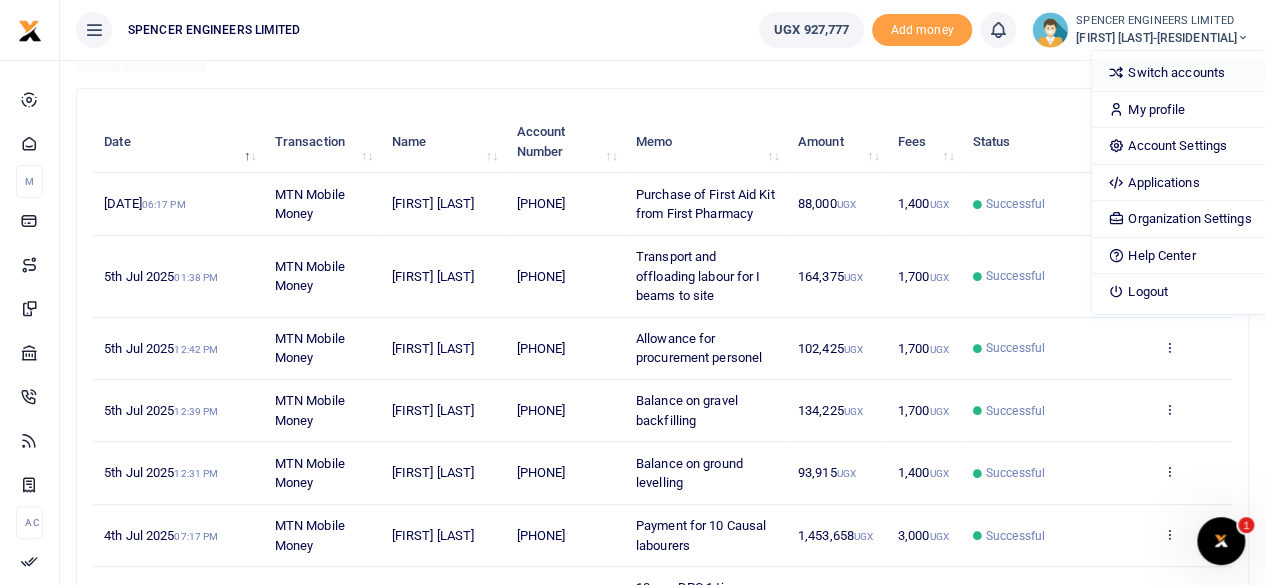 click on "Switch accounts" at bounding box center [1179, 73] 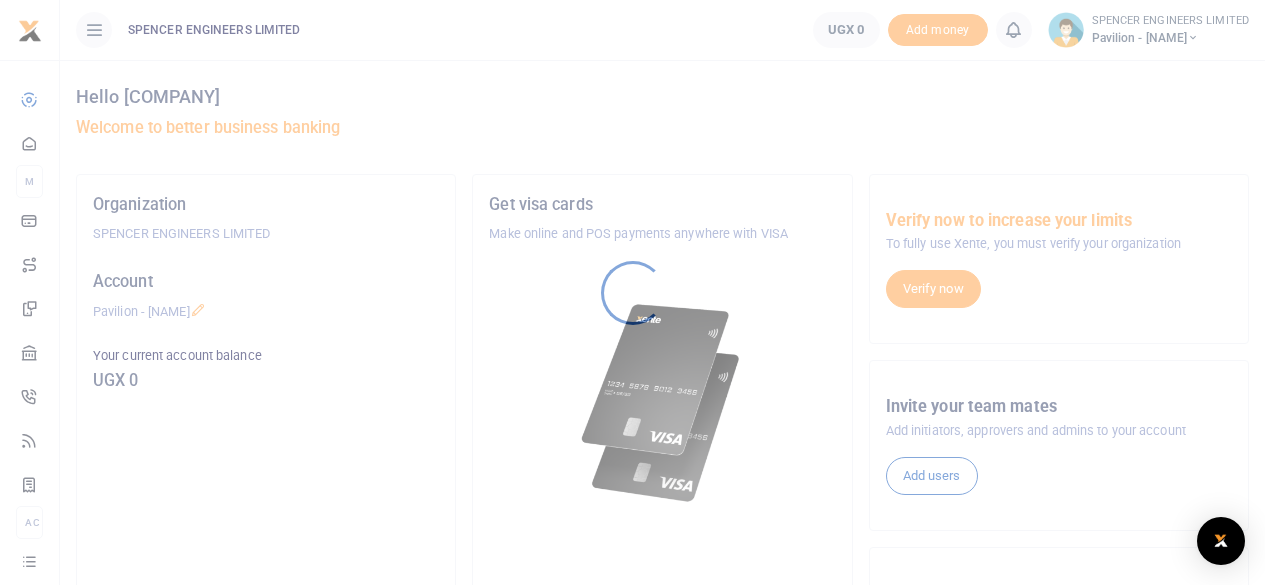 scroll, scrollTop: 0, scrollLeft: 0, axis: both 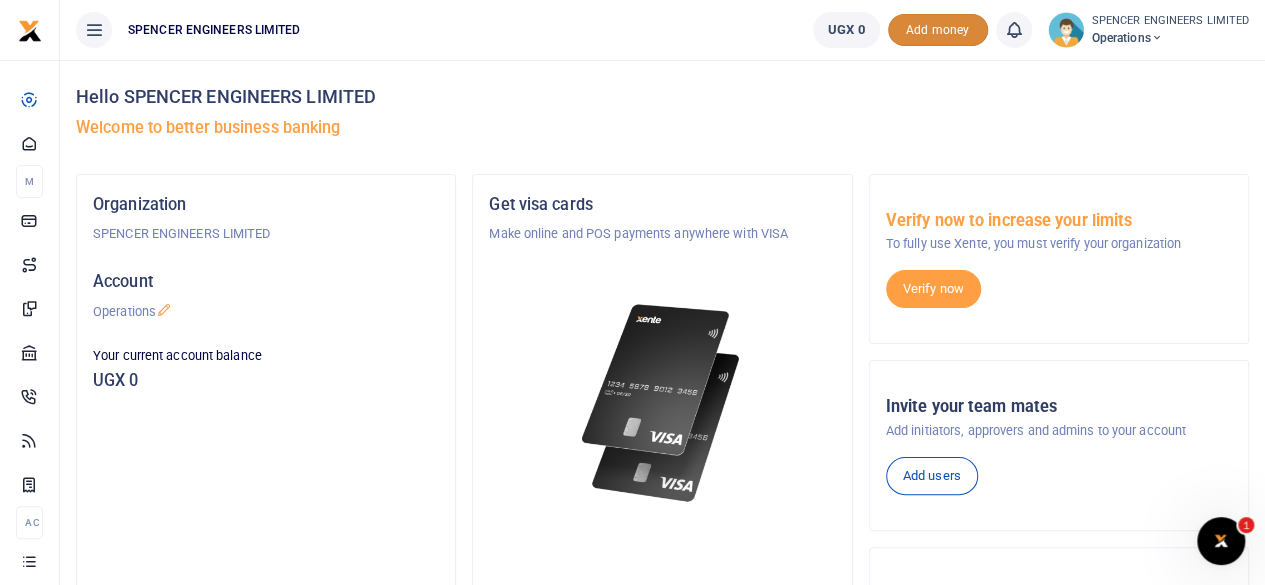 click on "Add money" at bounding box center [938, 30] 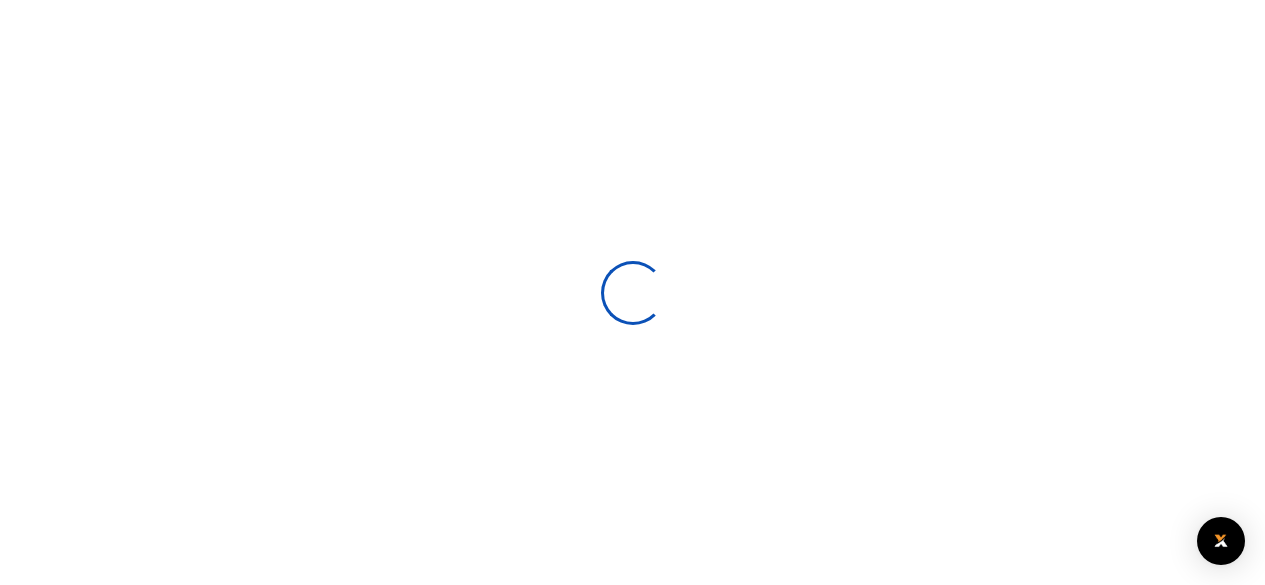 scroll, scrollTop: 0, scrollLeft: 0, axis: both 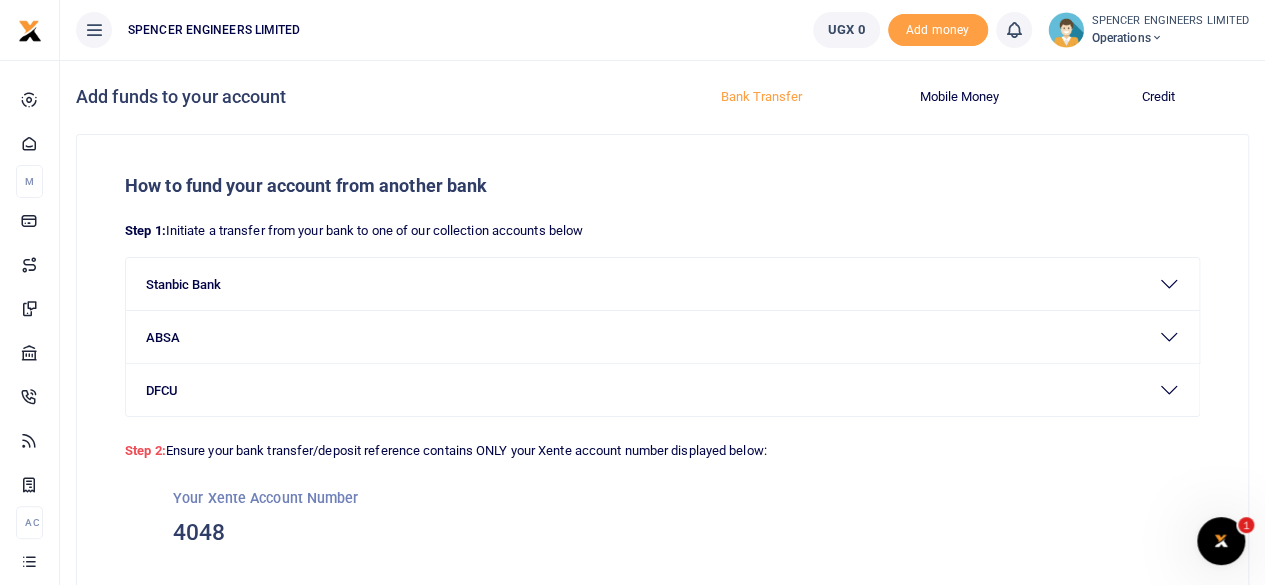 click at bounding box center (1157, 38) 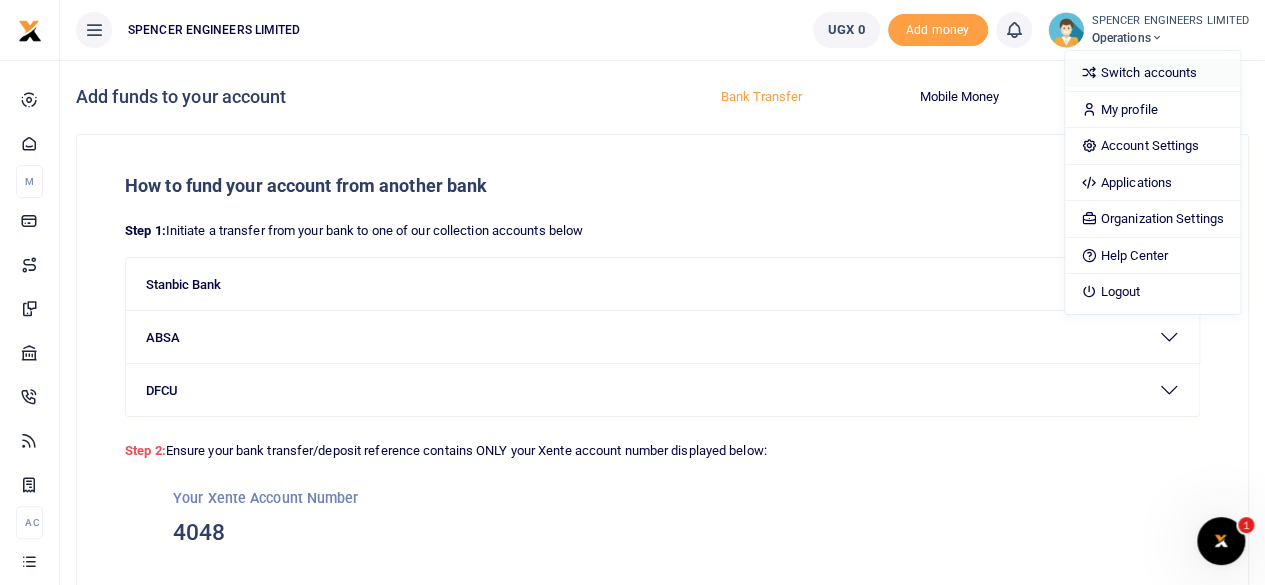 click on "Switch accounts" at bounding box center [1152, 73] 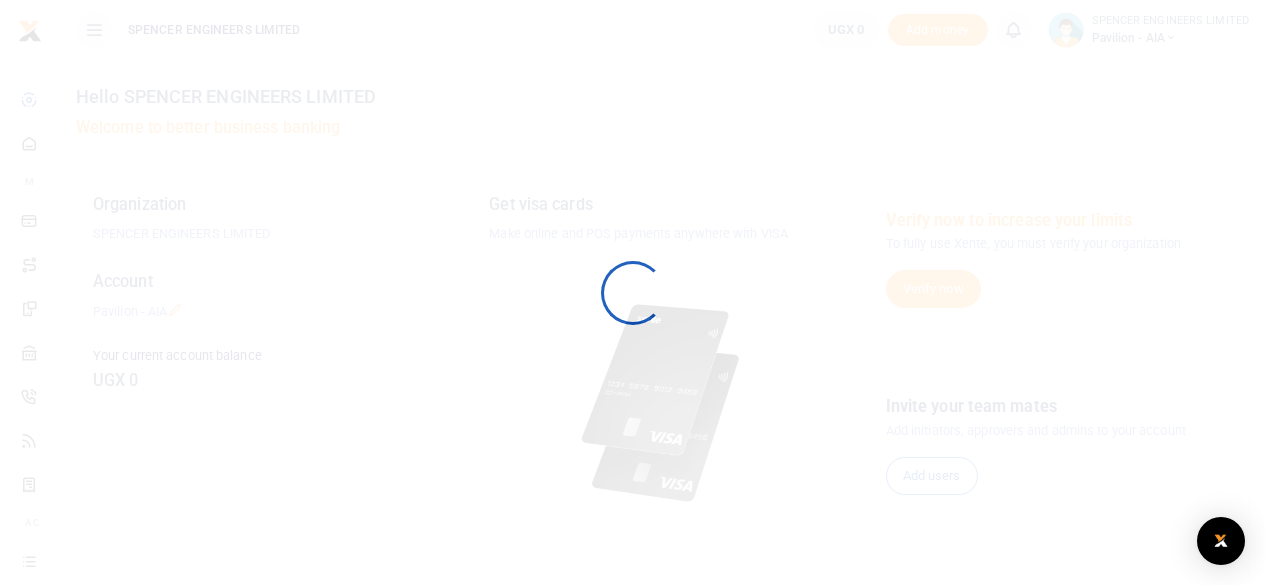 scroll, scrollTop: 0, scrollLeft: 0, axis: both 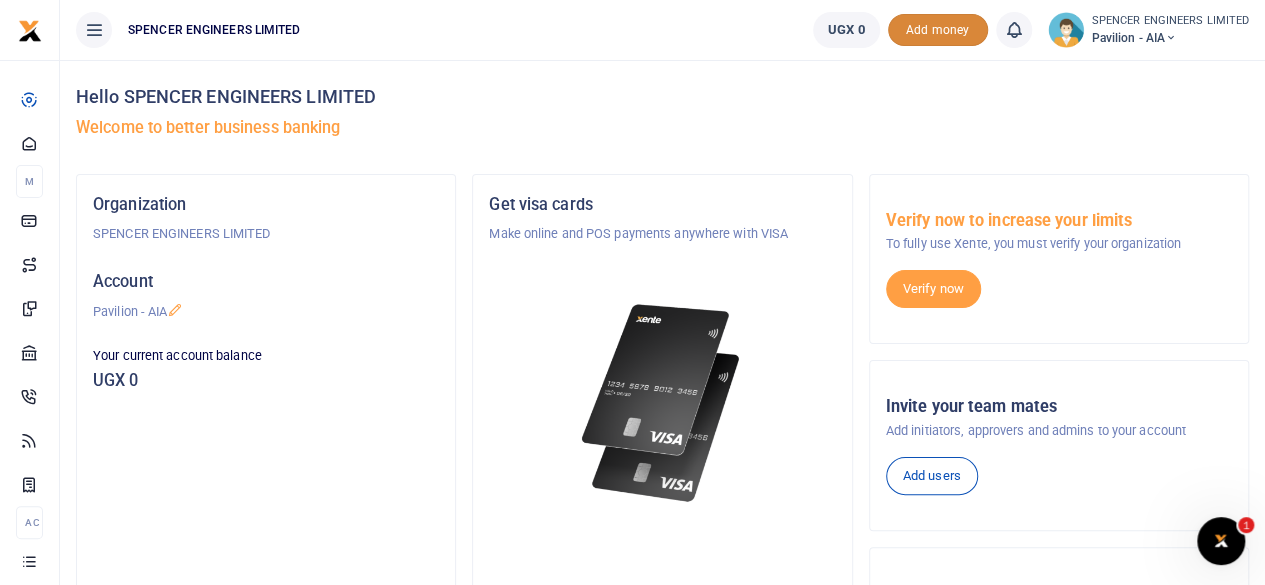 click on "Add money" at bounding box center (938, 30) 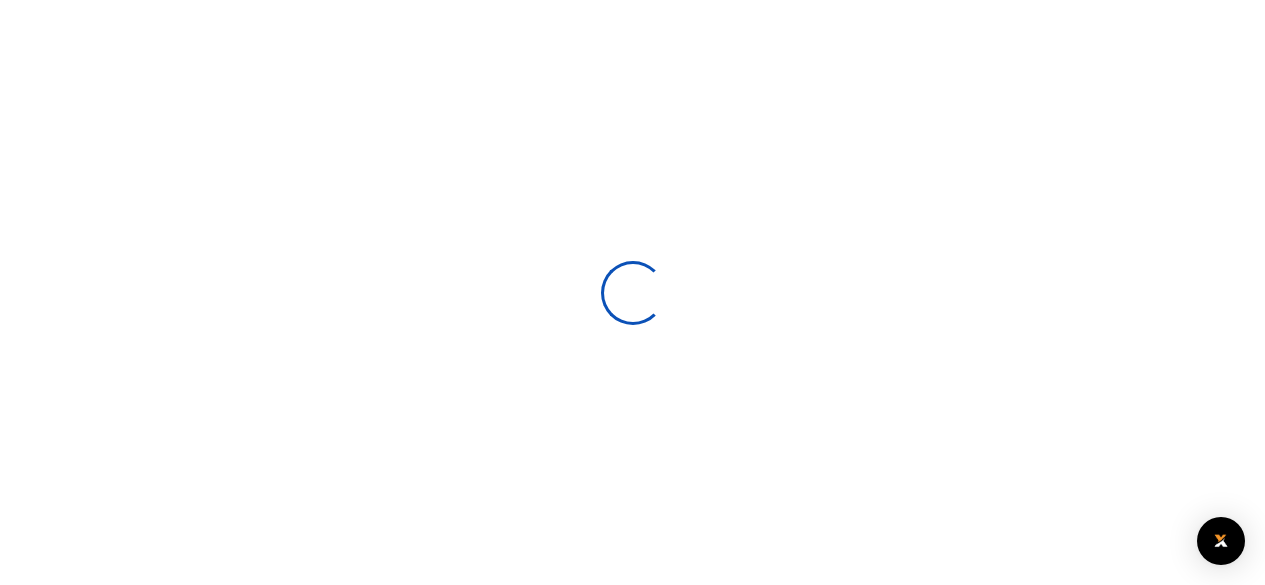 scroll, scrollTop: 0, scrollLeft: 0, axis: both 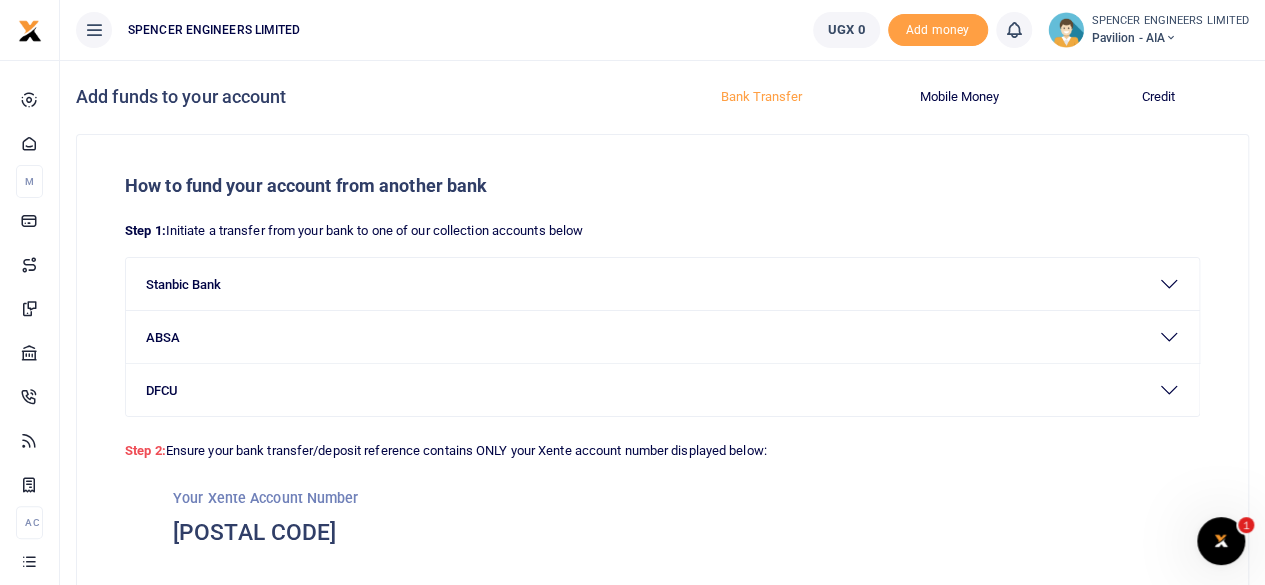click at bounding box center (1171, 38) 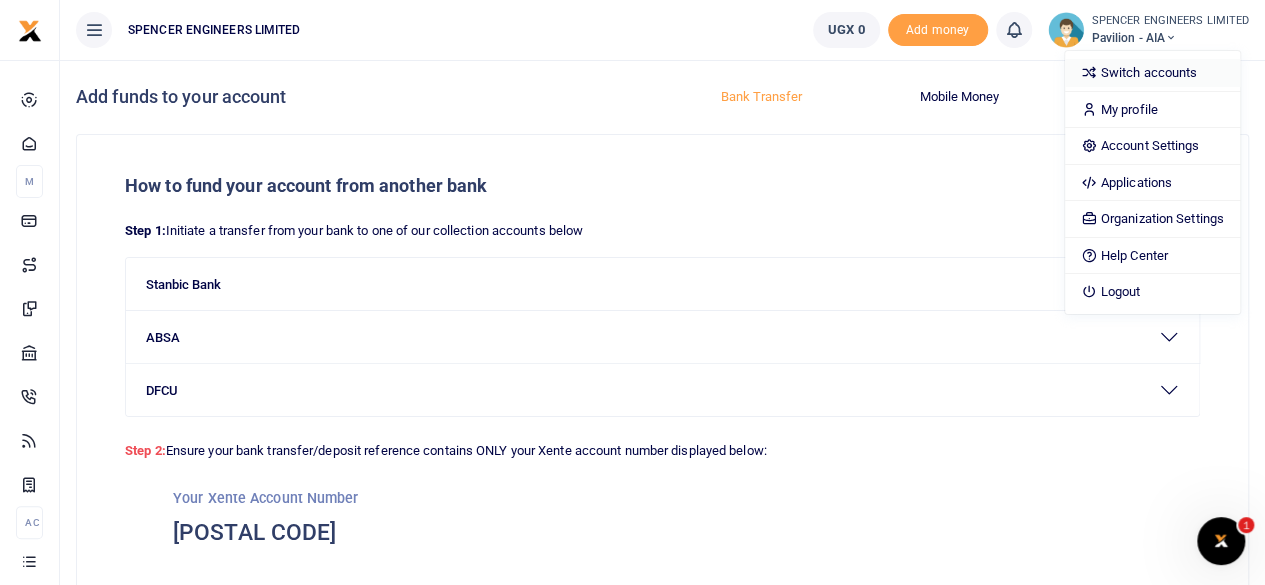 click on "Switch accounts" at bounding box center [1152, 73] 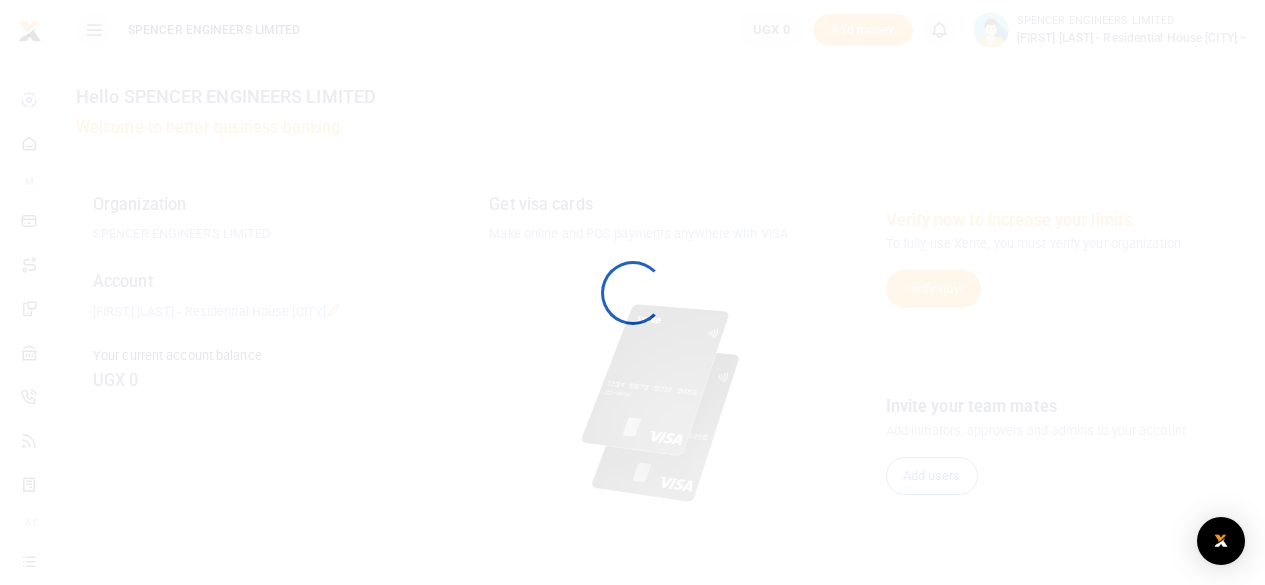 scroll, scrollTop: 0, scrollLeft: 0, axis: both 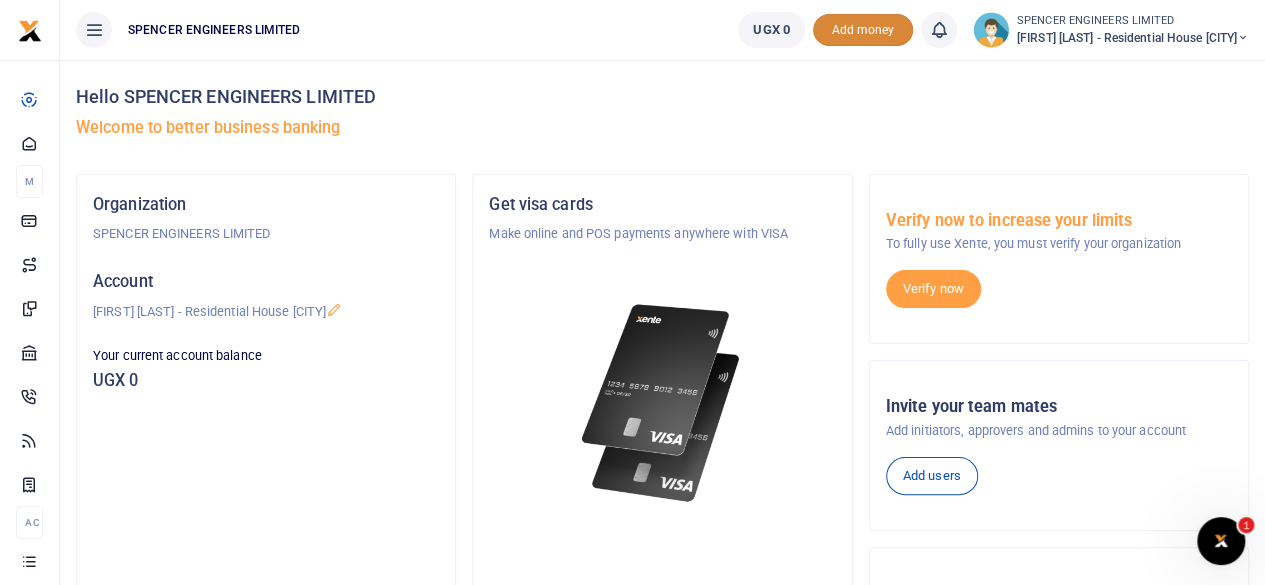 click on "Add money" at bounding box center [863, 30] 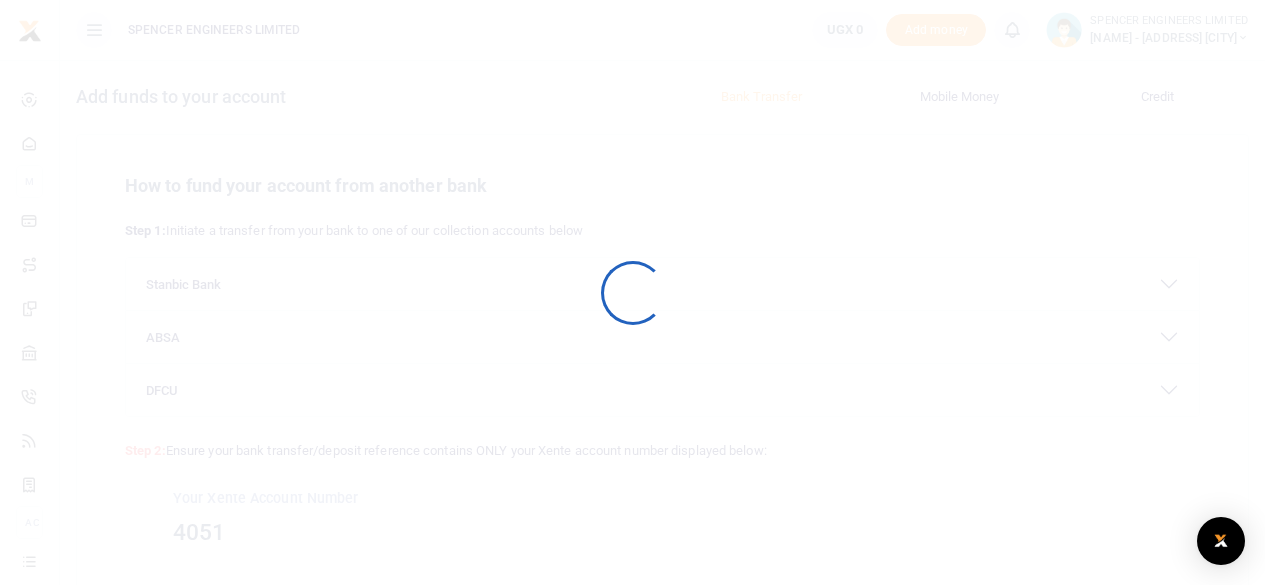 scroll, scrollTop: 0, scrollLeft: 0, axis: both 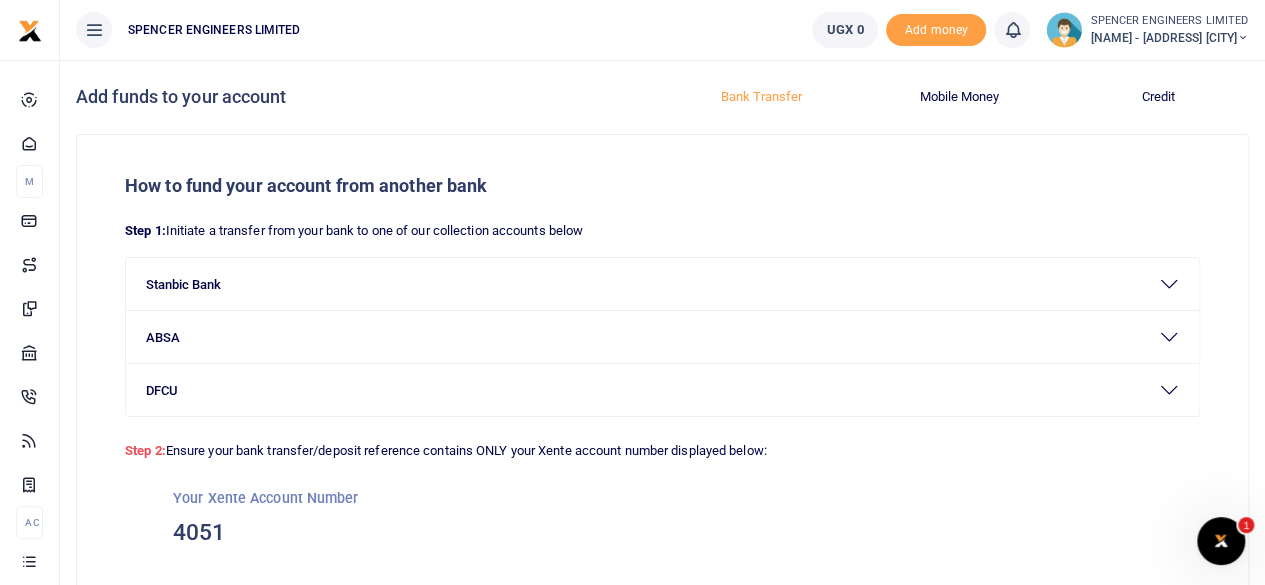 click at bounding box center [1243, 38] 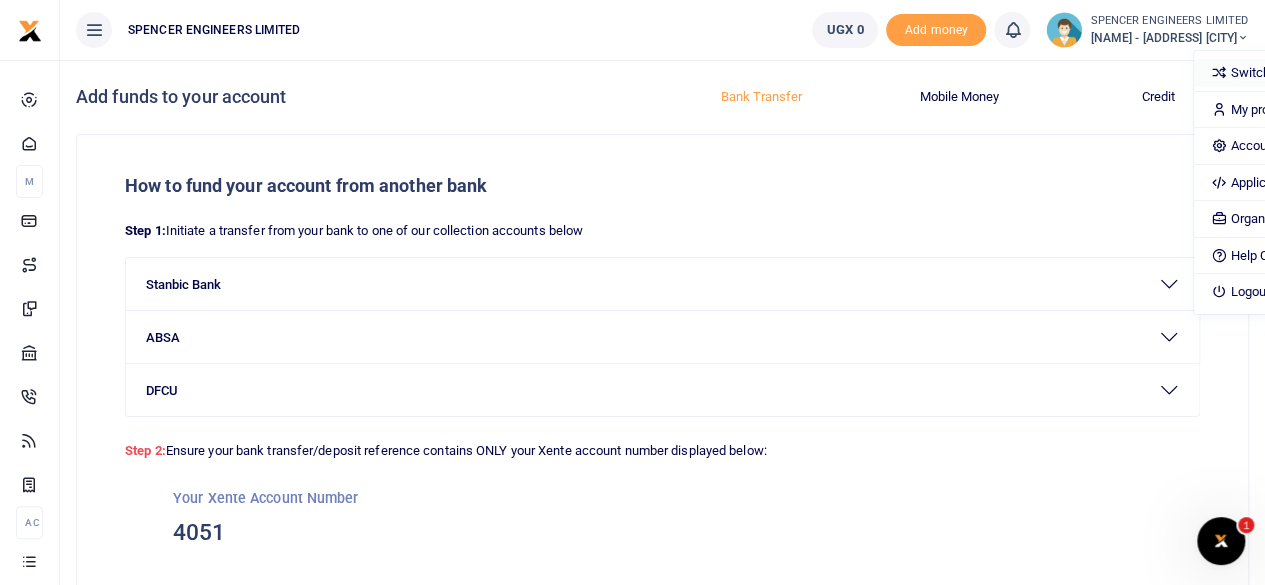 click on "Switch accounts" at bounding box center [1281, 73] 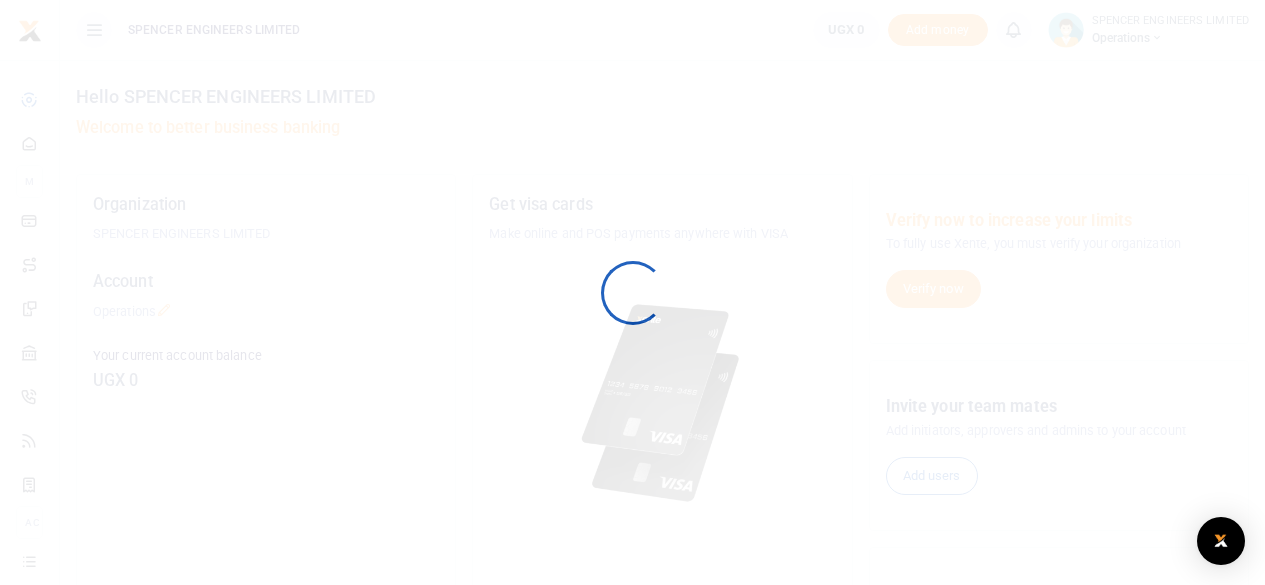 scroll, scrollTop: 0, scrollLeft: 0, axis: both 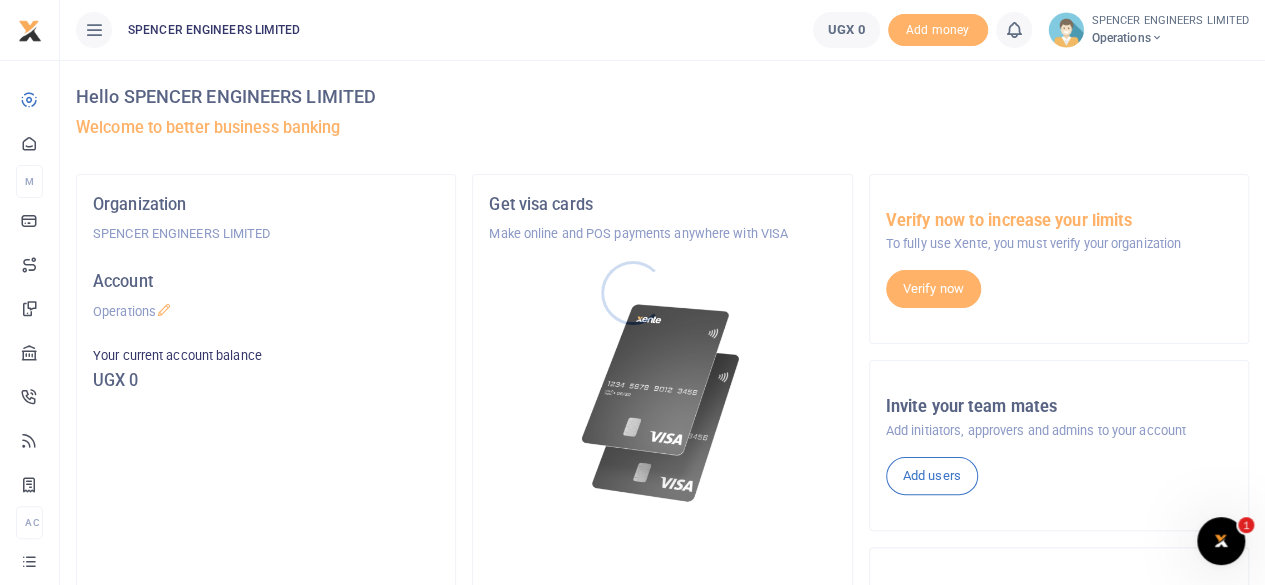 click at bounding box center (632, 292) 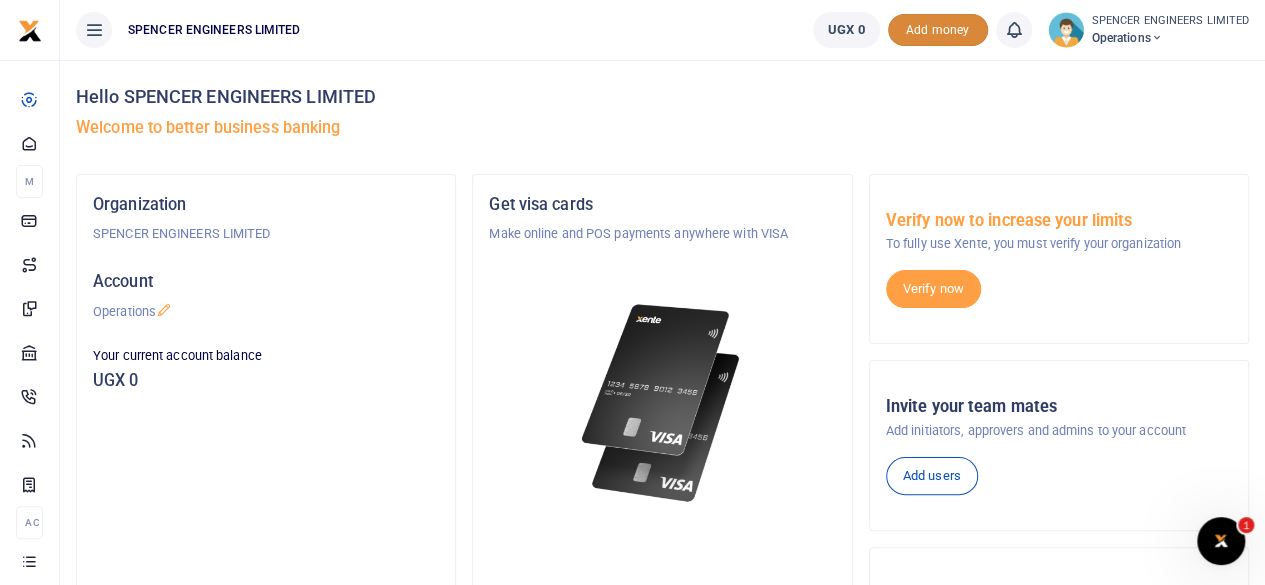click on "Add money" at bounding box center (938, 30) 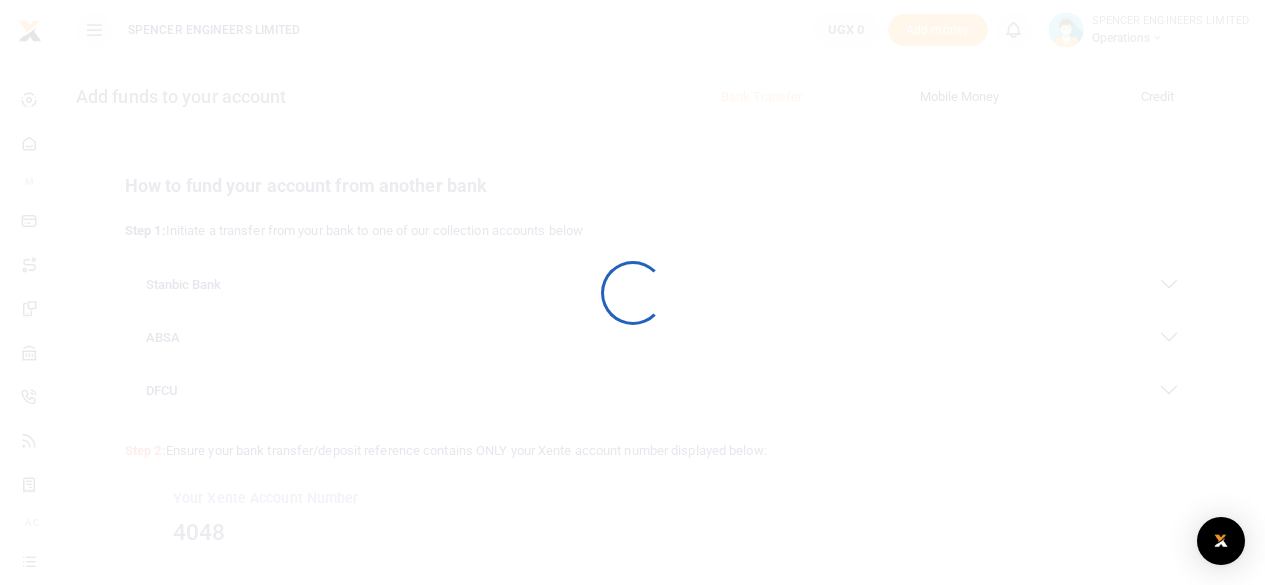 scroll, scrollTop: 0, scrollLeft: 0, axis: both 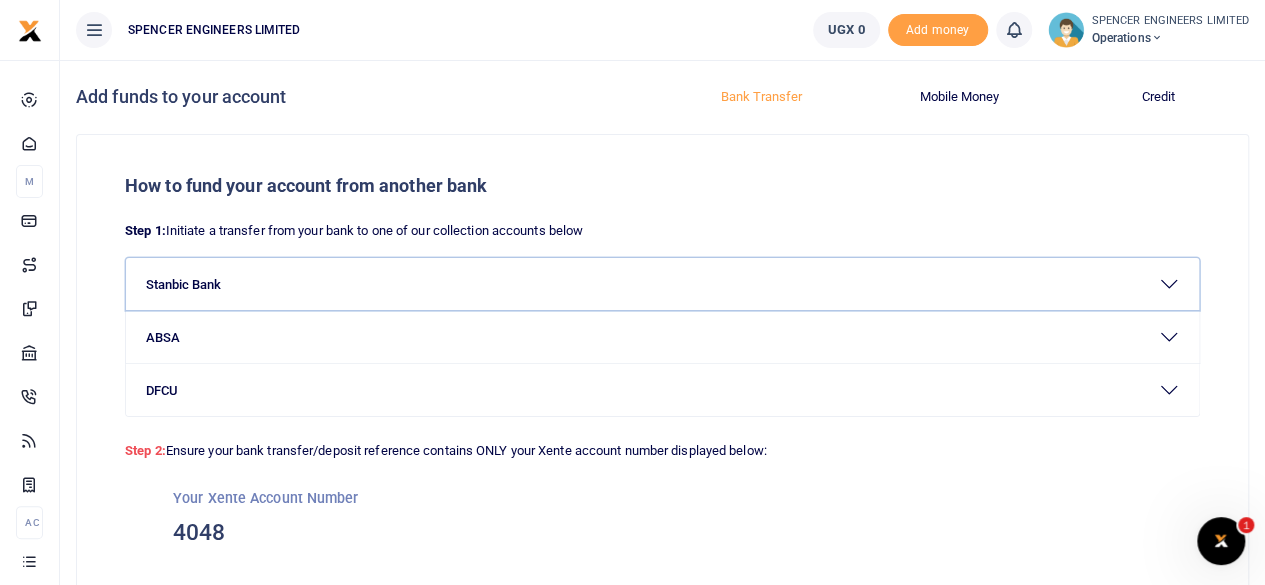click on "Stanbic Bank" at bounding box center (662, 284) 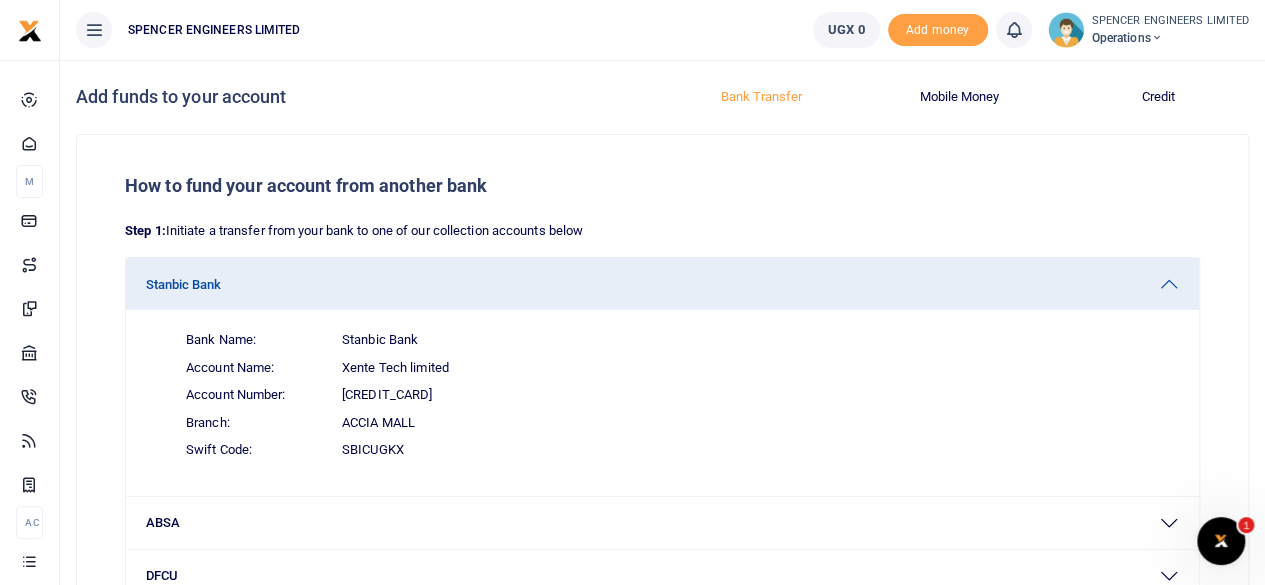 click at bounding box center (1157, 38) 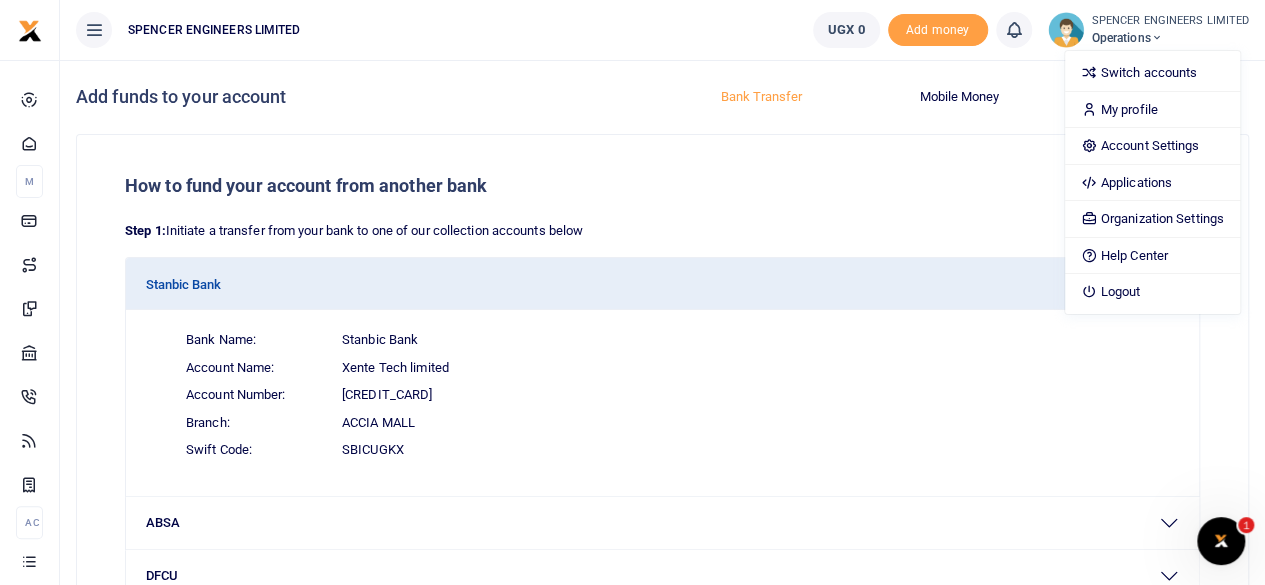 click on "SPENCER ENGINEERS LIMITED" at bounding box center [428, 30] 